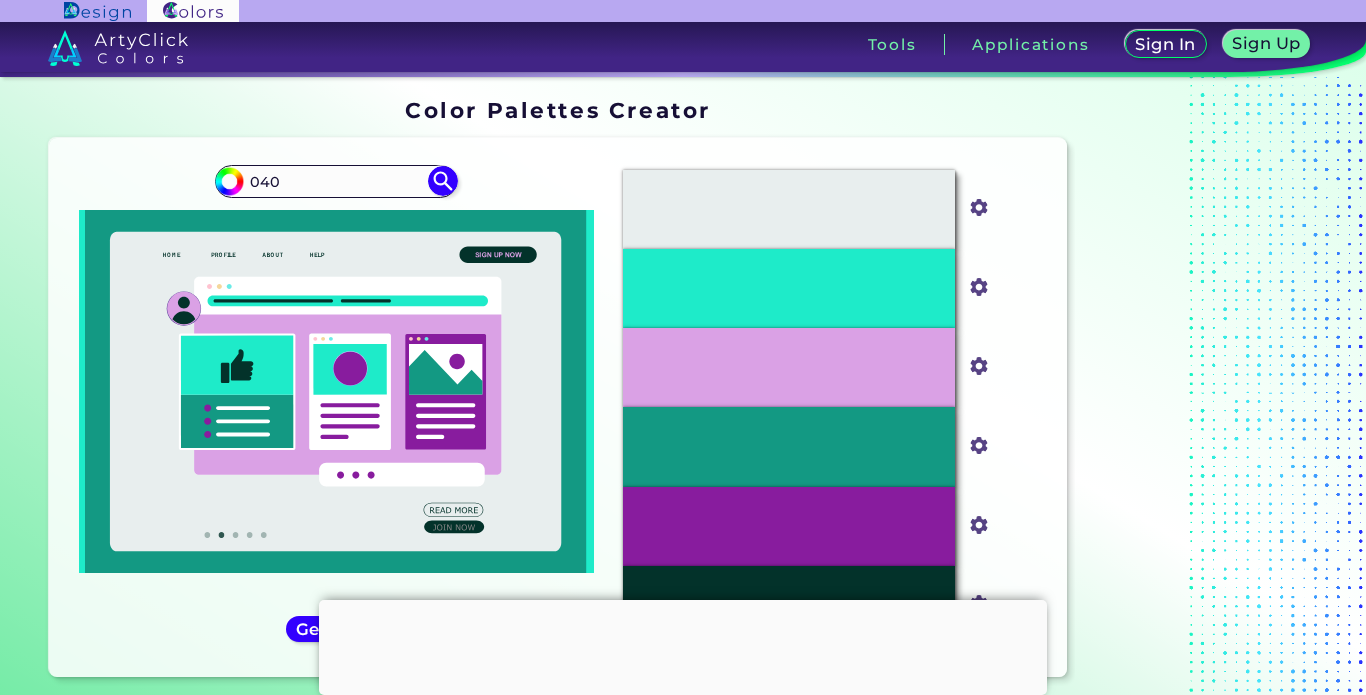 scroll, scrollTop: 0, scrollLeft: 0, axis: both 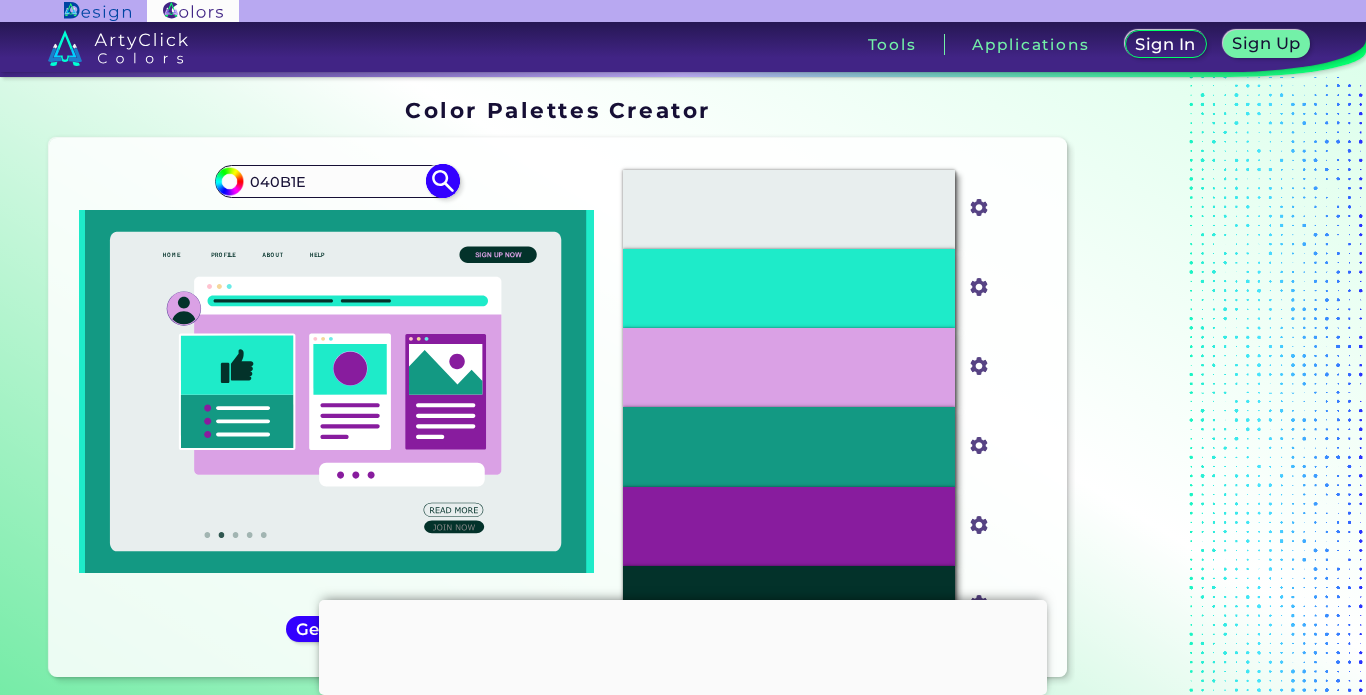 click at bounding box center (442, 181) 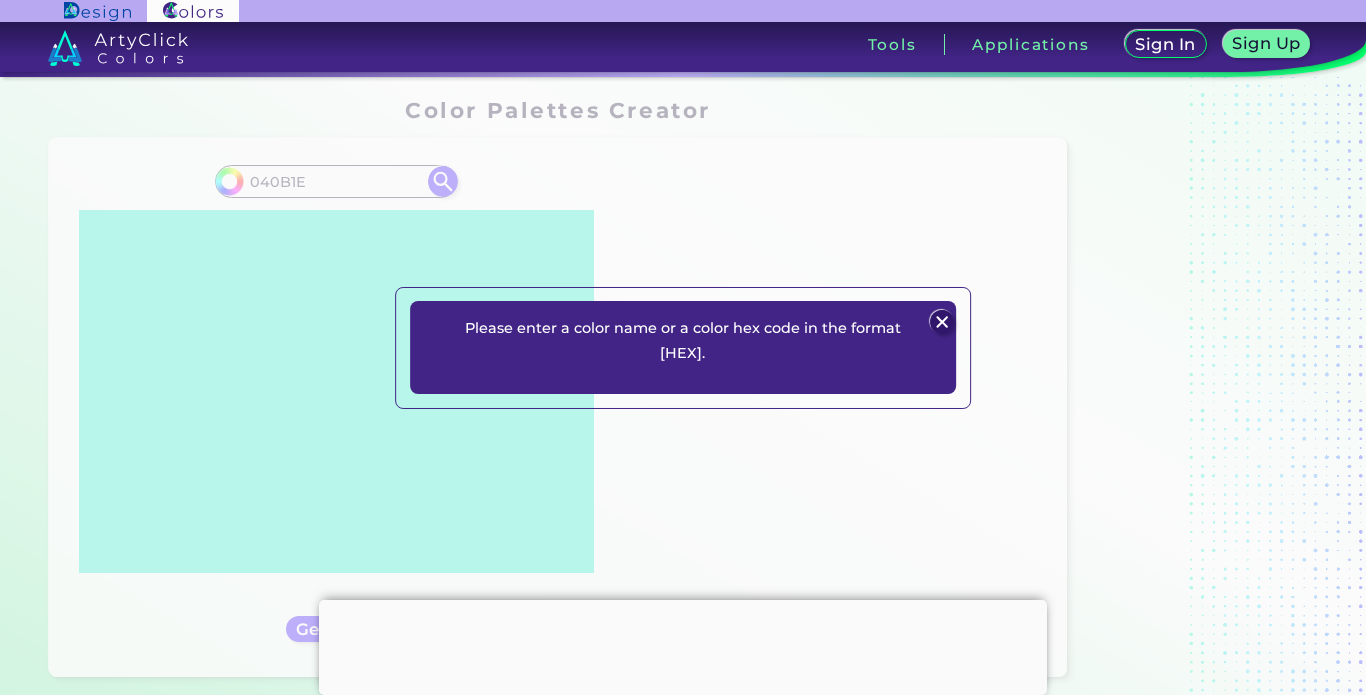 click at bounding box center [943, 322] 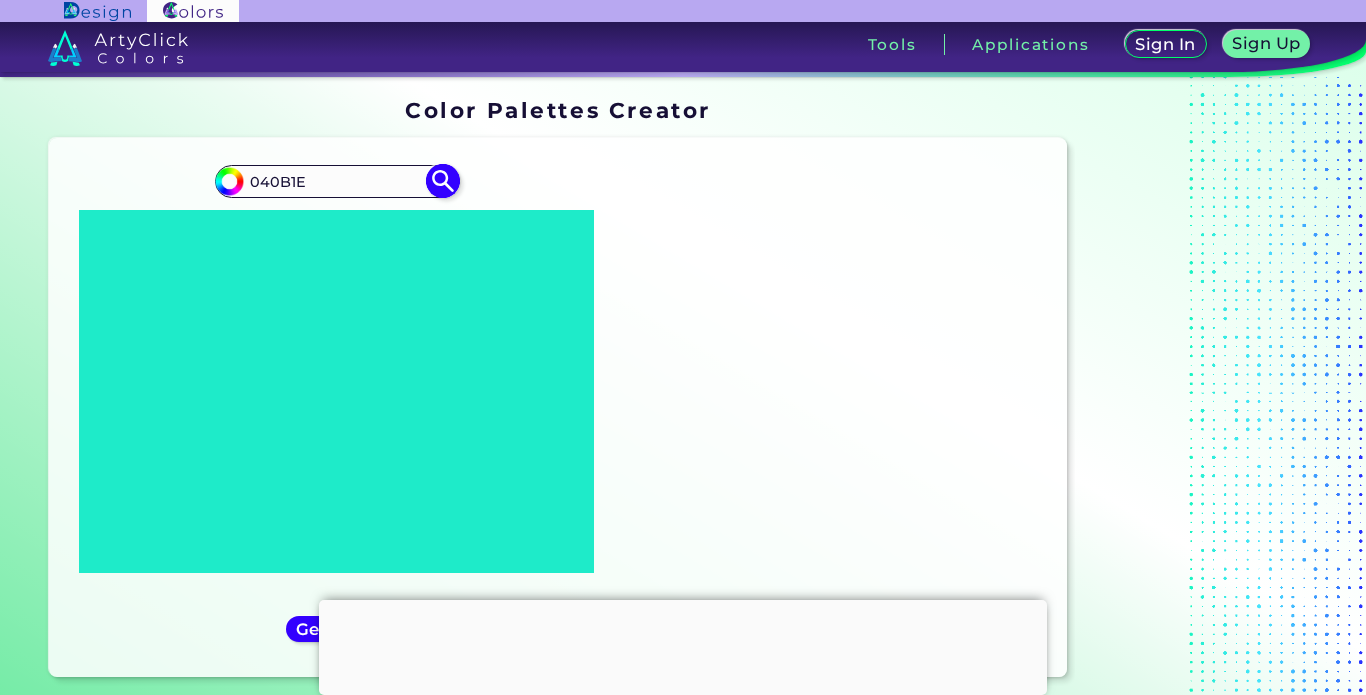 click on "040B1E" at bounding box center [336, 181] 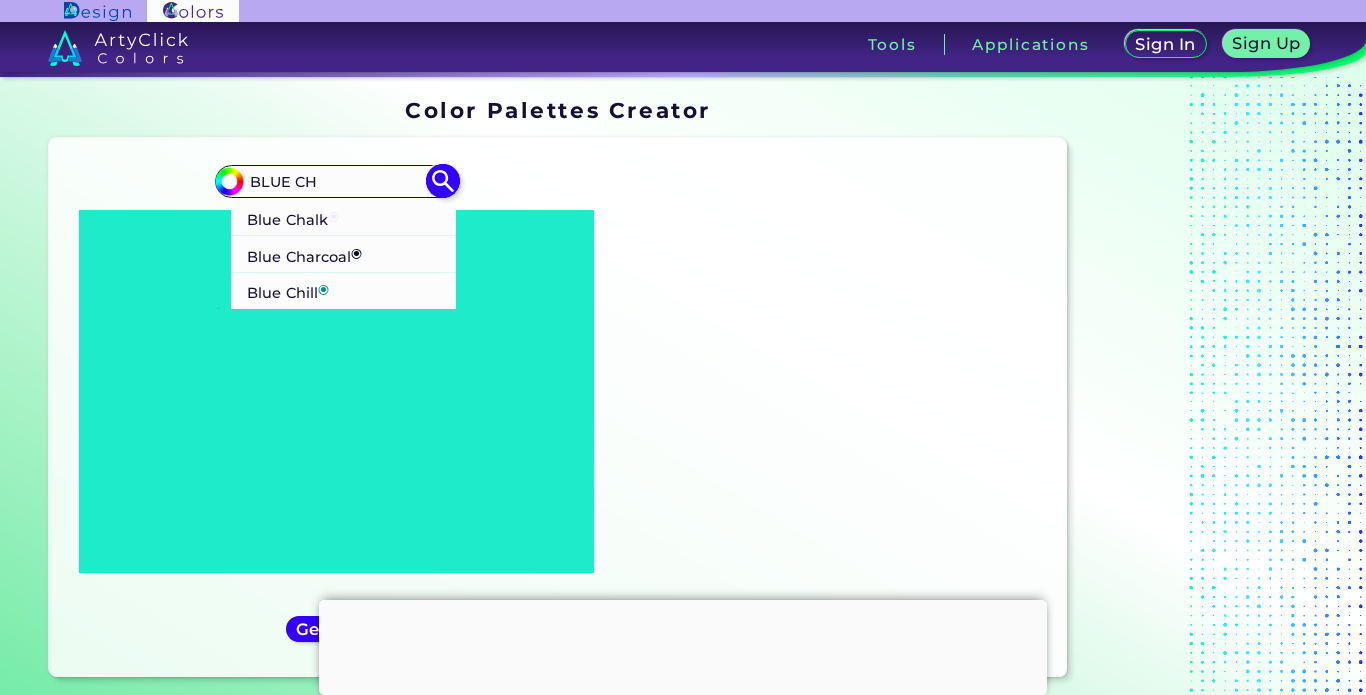 type on "BLUE CH" 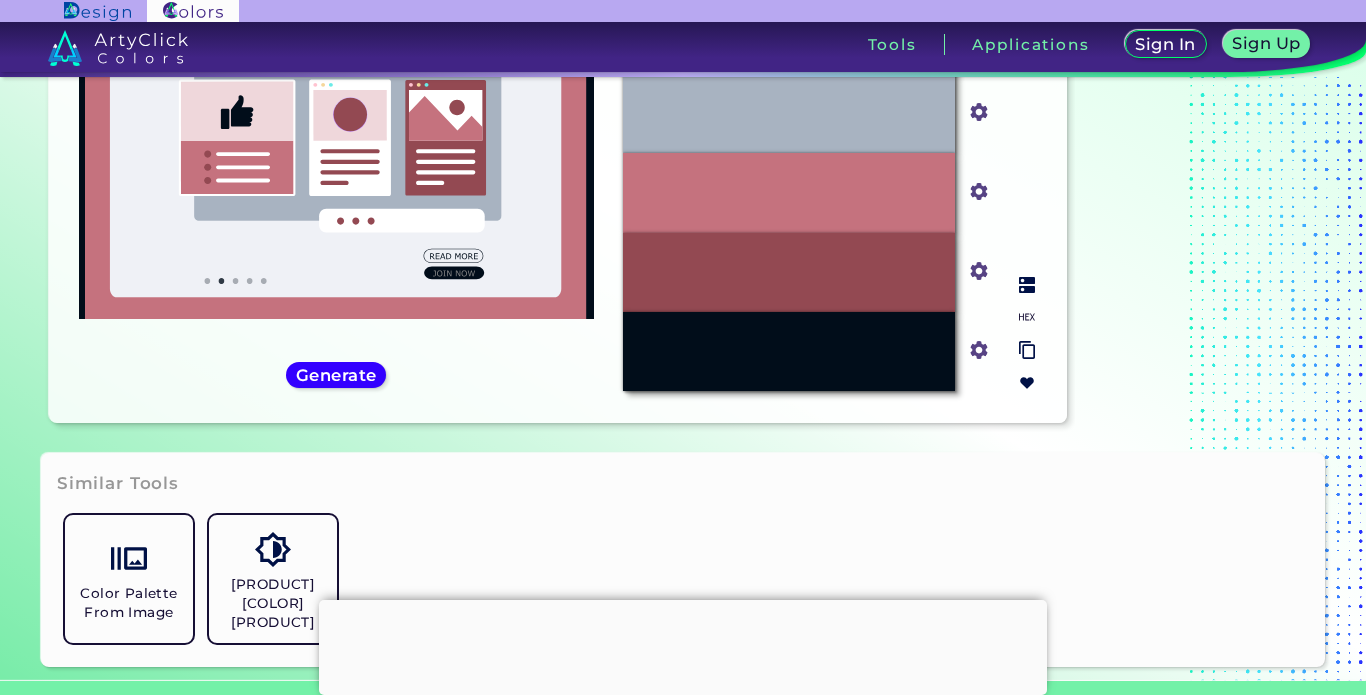 scroll, scrollTop: 123, scrollLeft: 0, axis: vertical 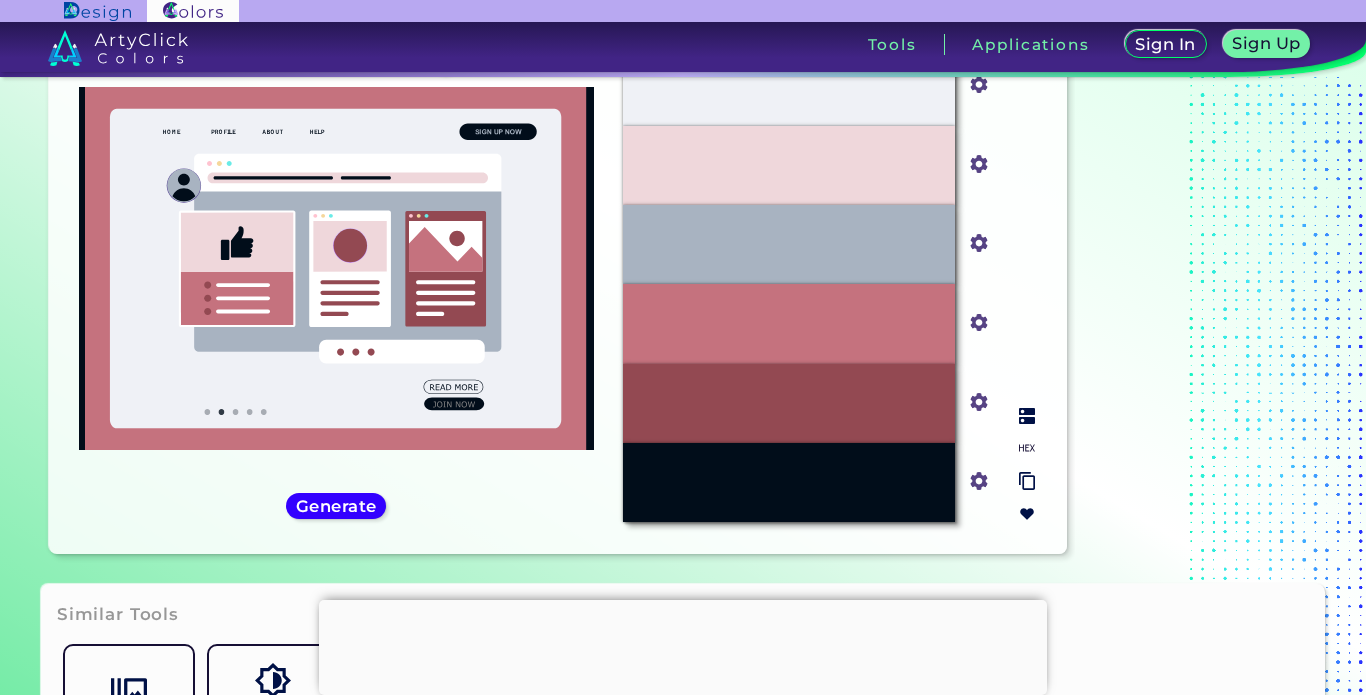 click on "#934952" at bounding box center [975, 82] 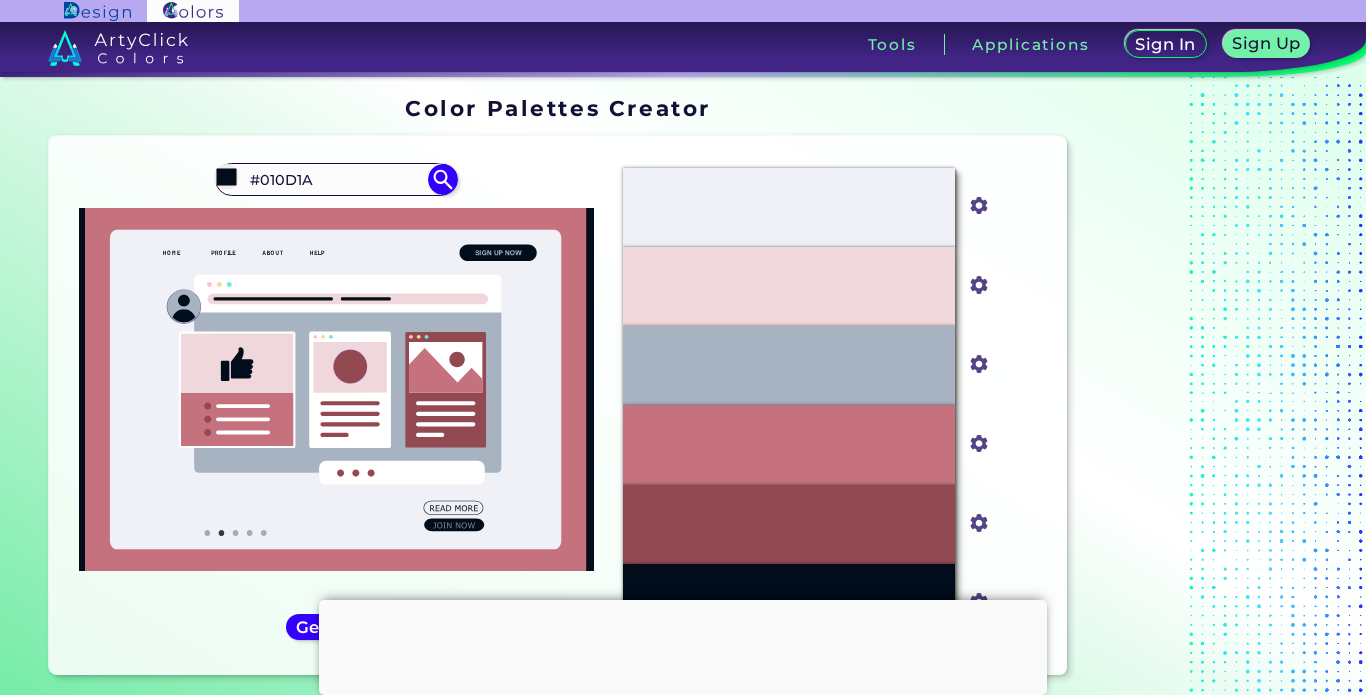 scroll, scrollTop: 0, scrollLeft: 0, axis: both 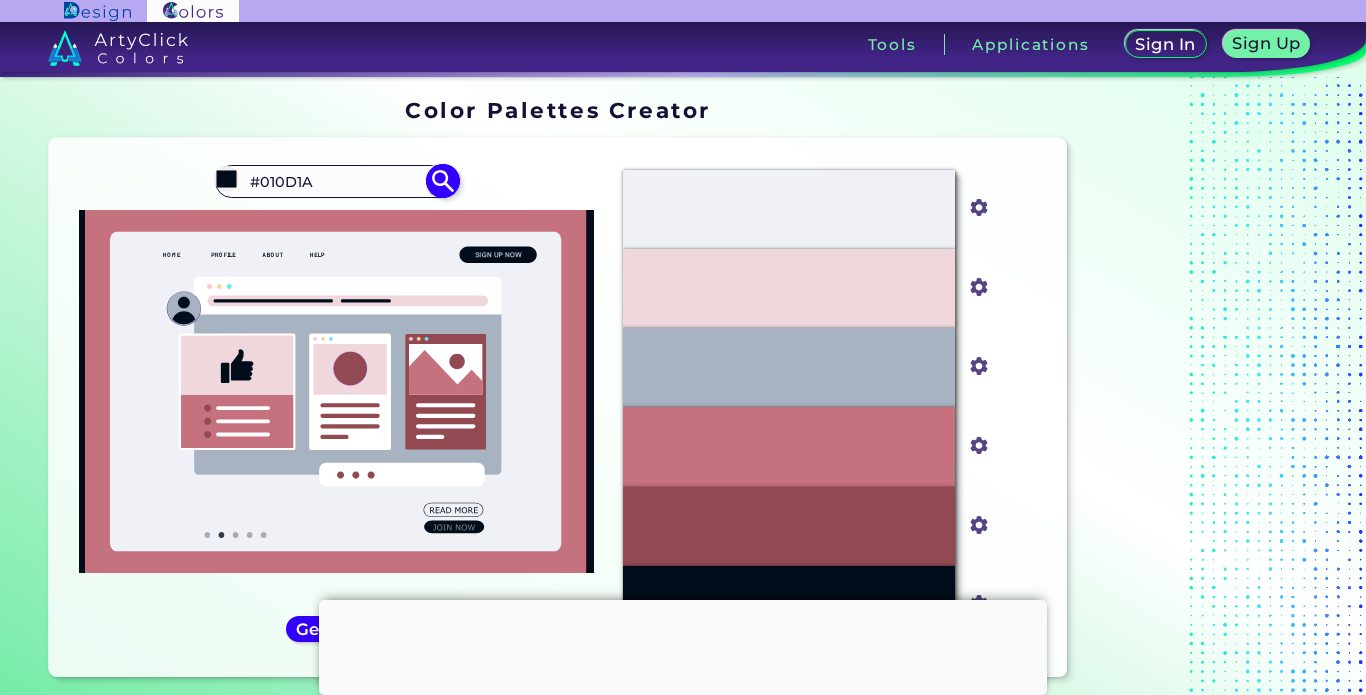 click at bounding box center [442, 181] 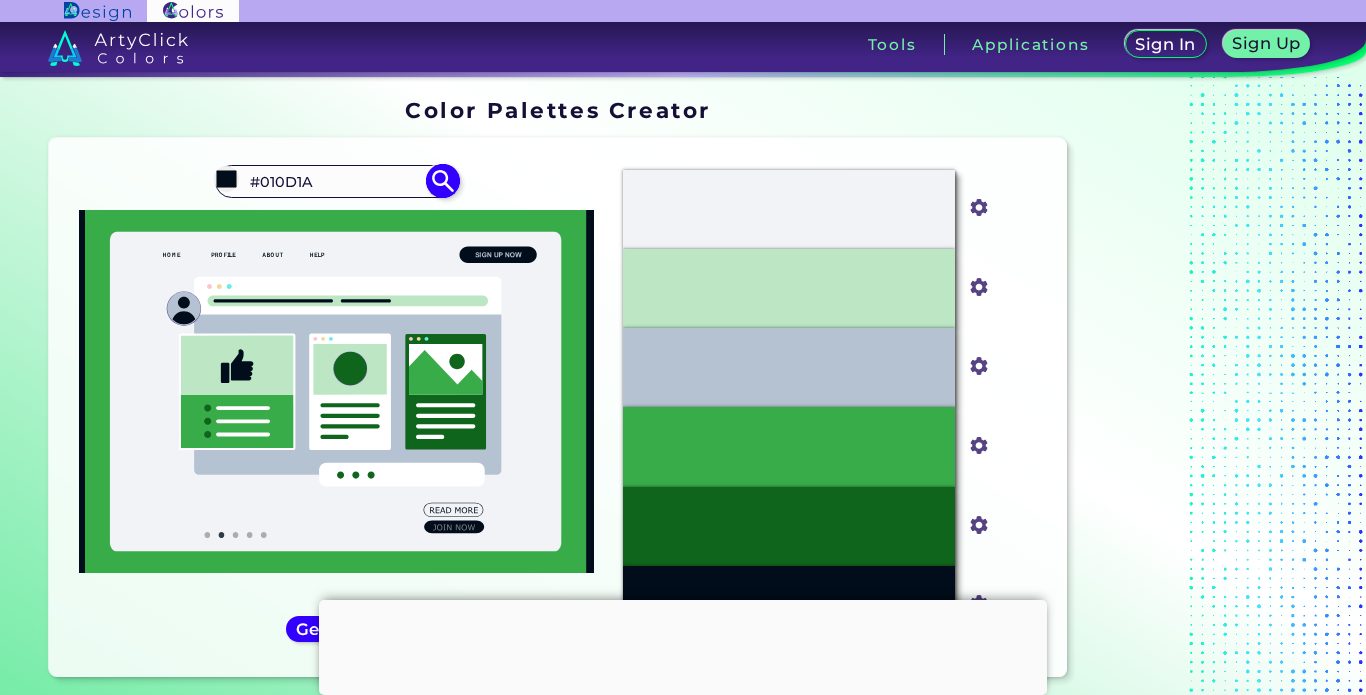 click at bounding box center (442, 181) 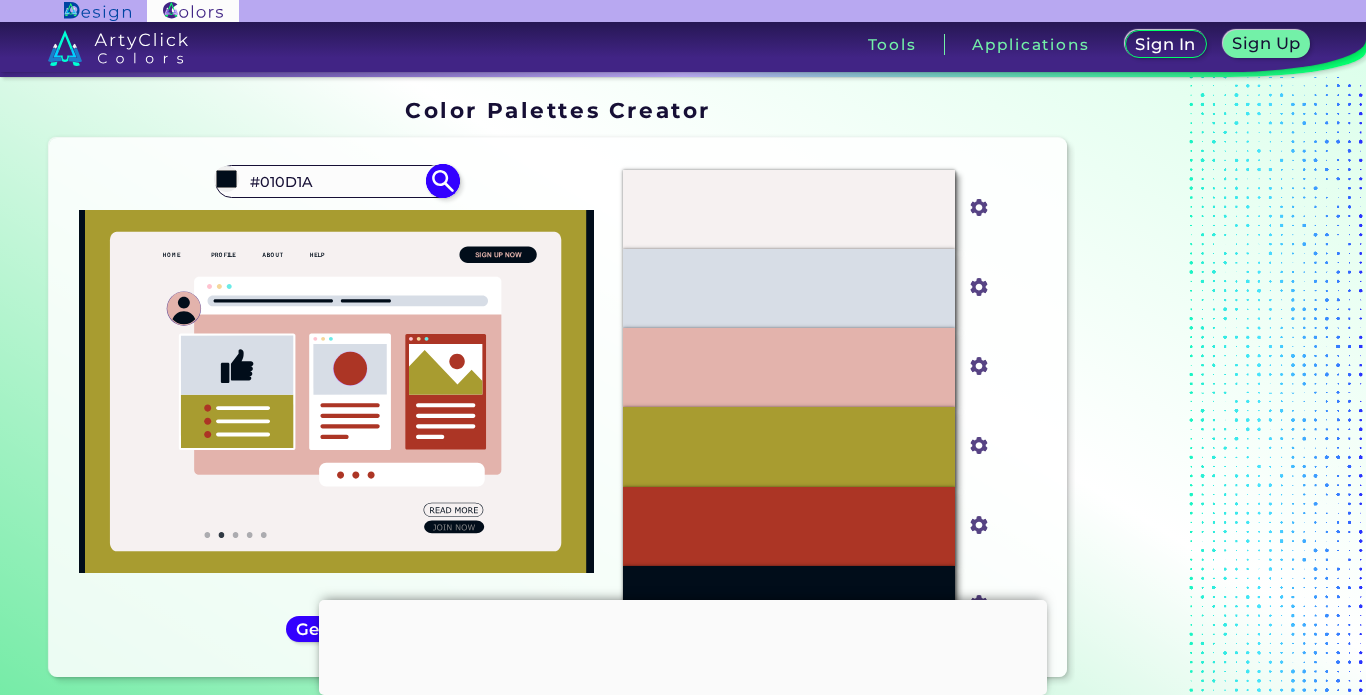click at bounding box center [442, 181] 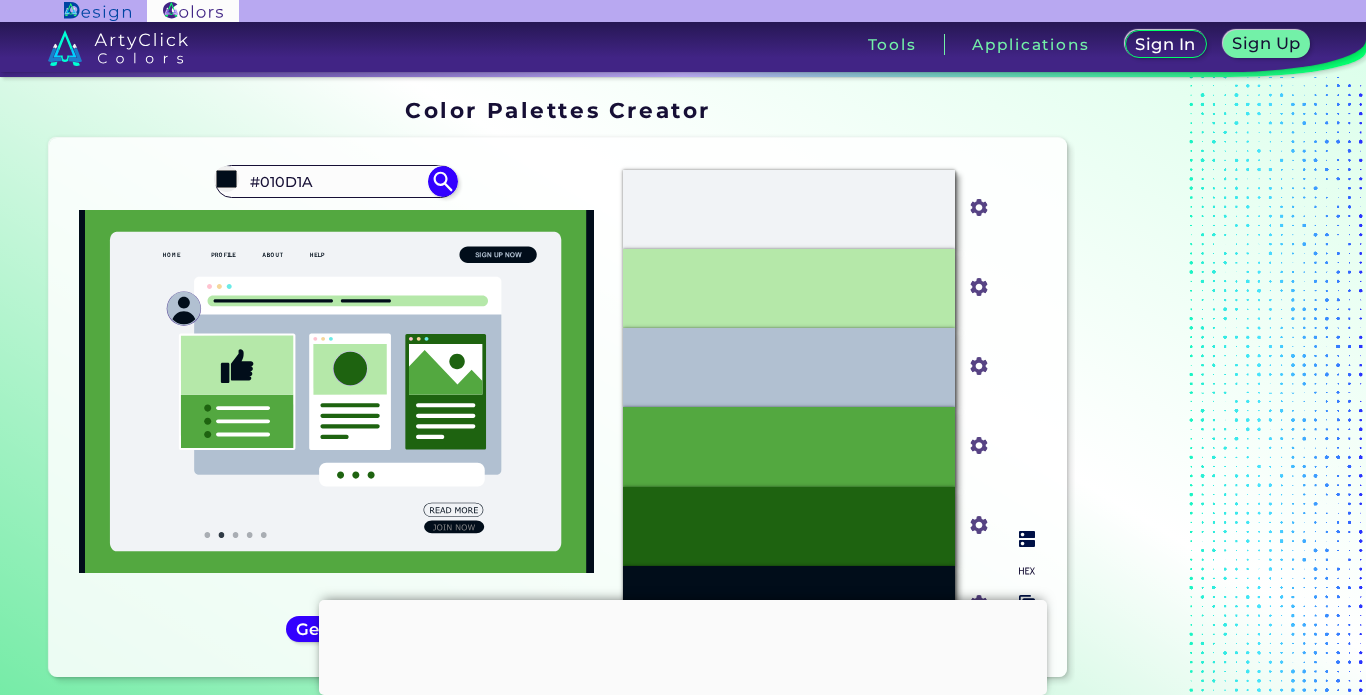 click on "#b5e8a9" at bounding box center (975, 205) 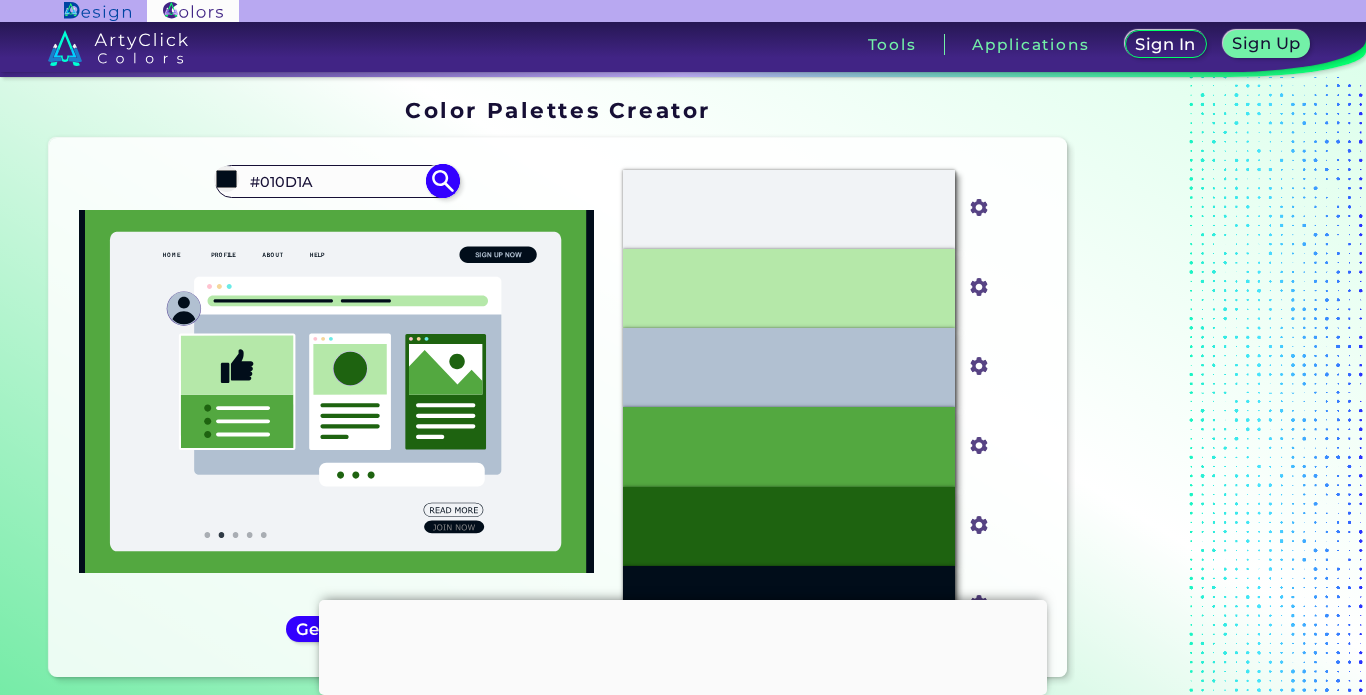 click at bounding box center [442, 181] 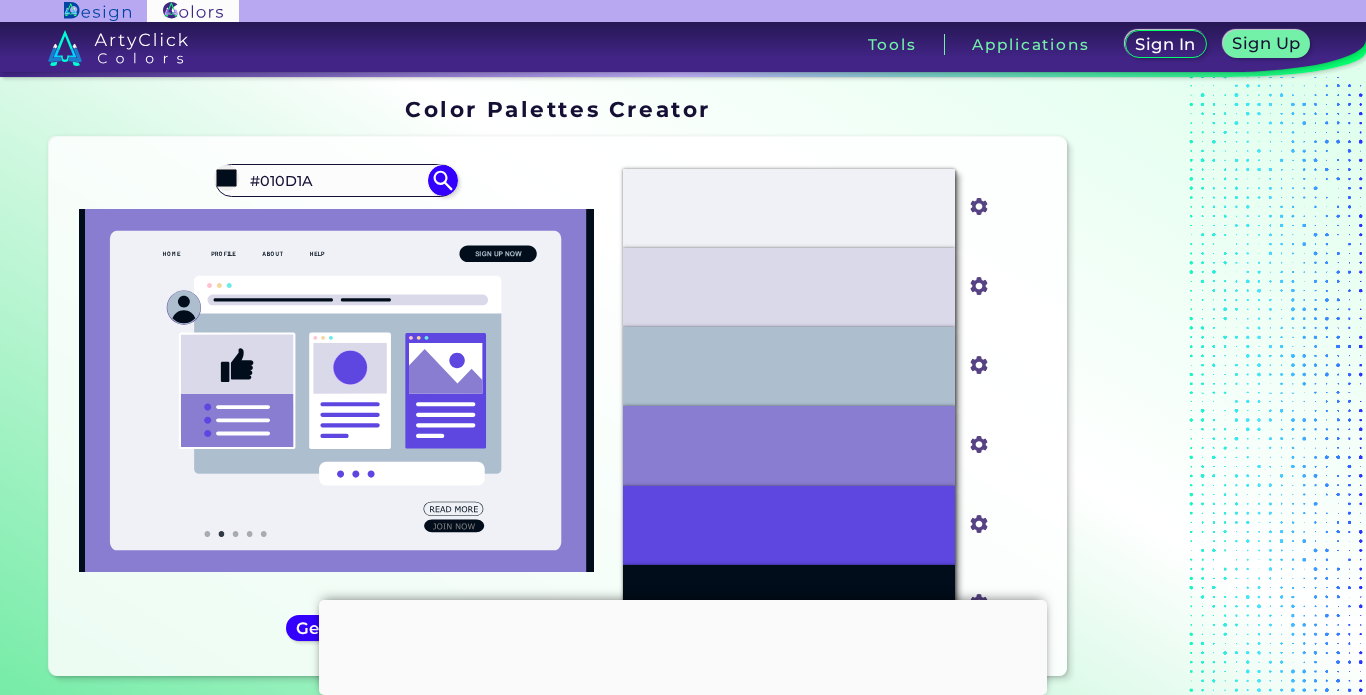 scroll, scrollTop: 0, scrollLeft: 0, axis: both 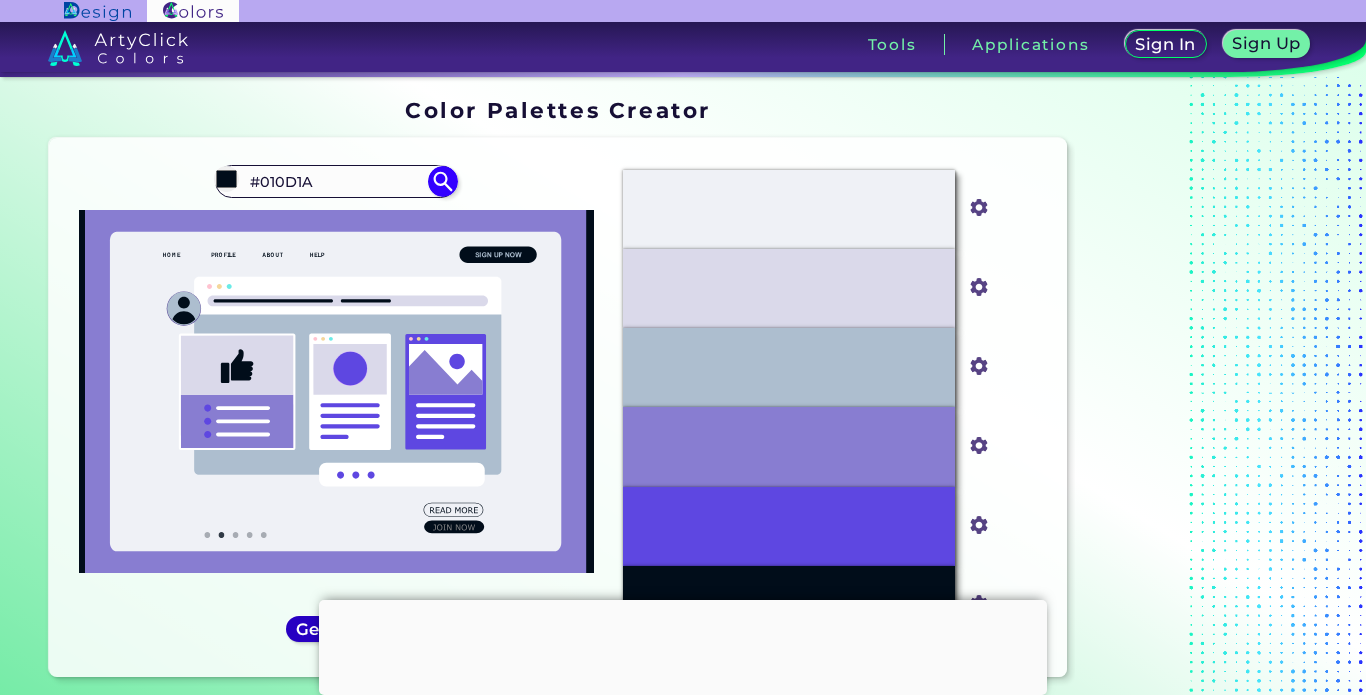 click on "Generate" at bounding box center (336, 629) 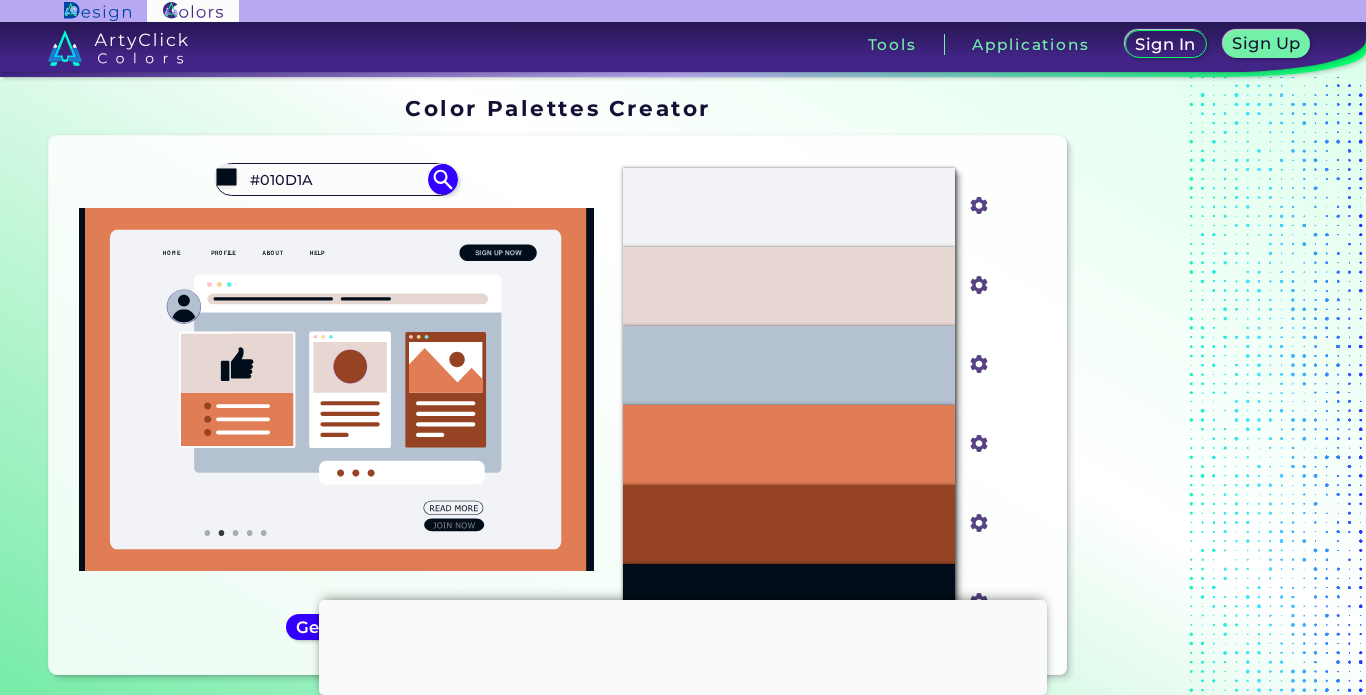 scroll, scrollTop: 0, scrollLeft: 0, axis: both 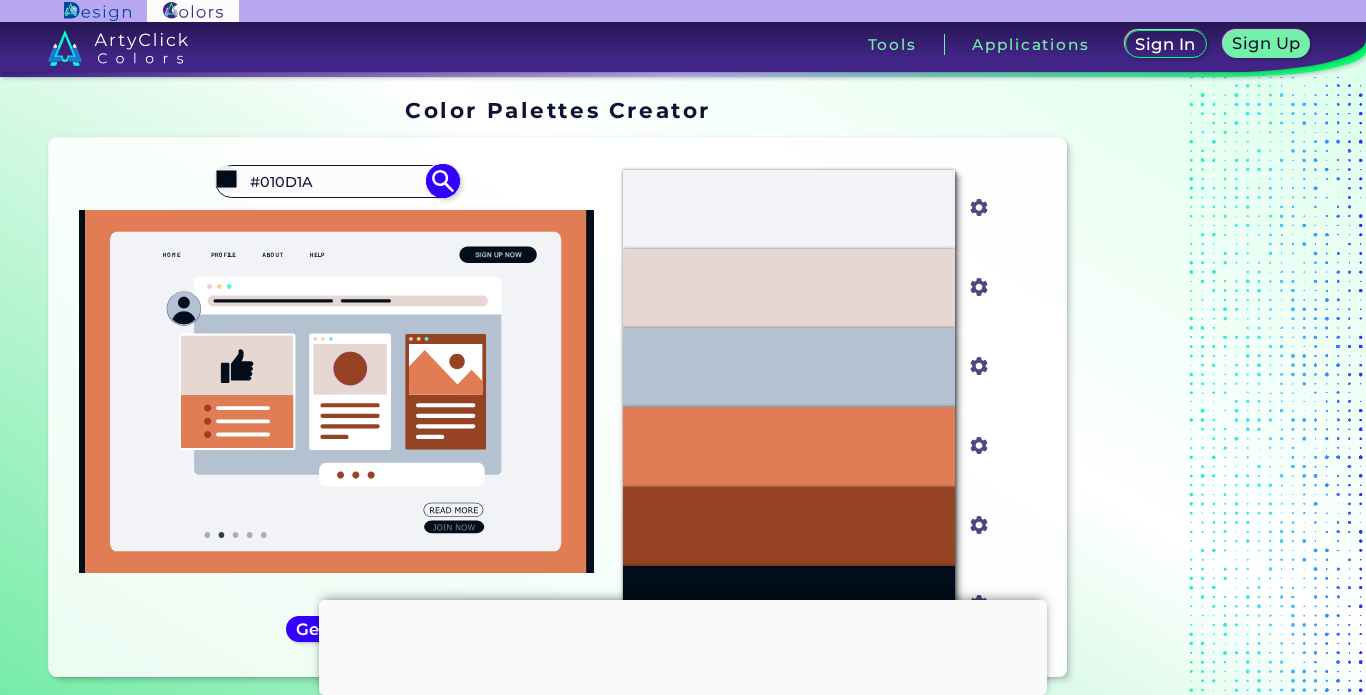 click at bounding box center (442, 181) 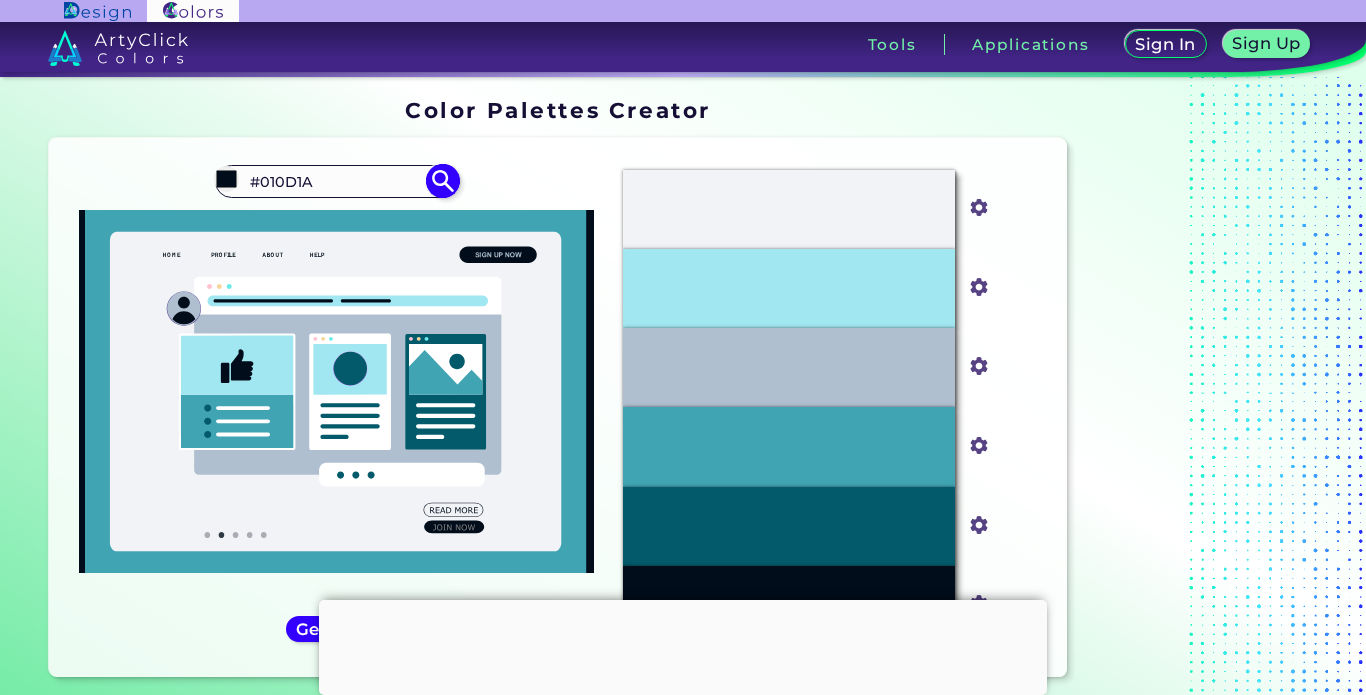 click at bounding box center (442, 181) 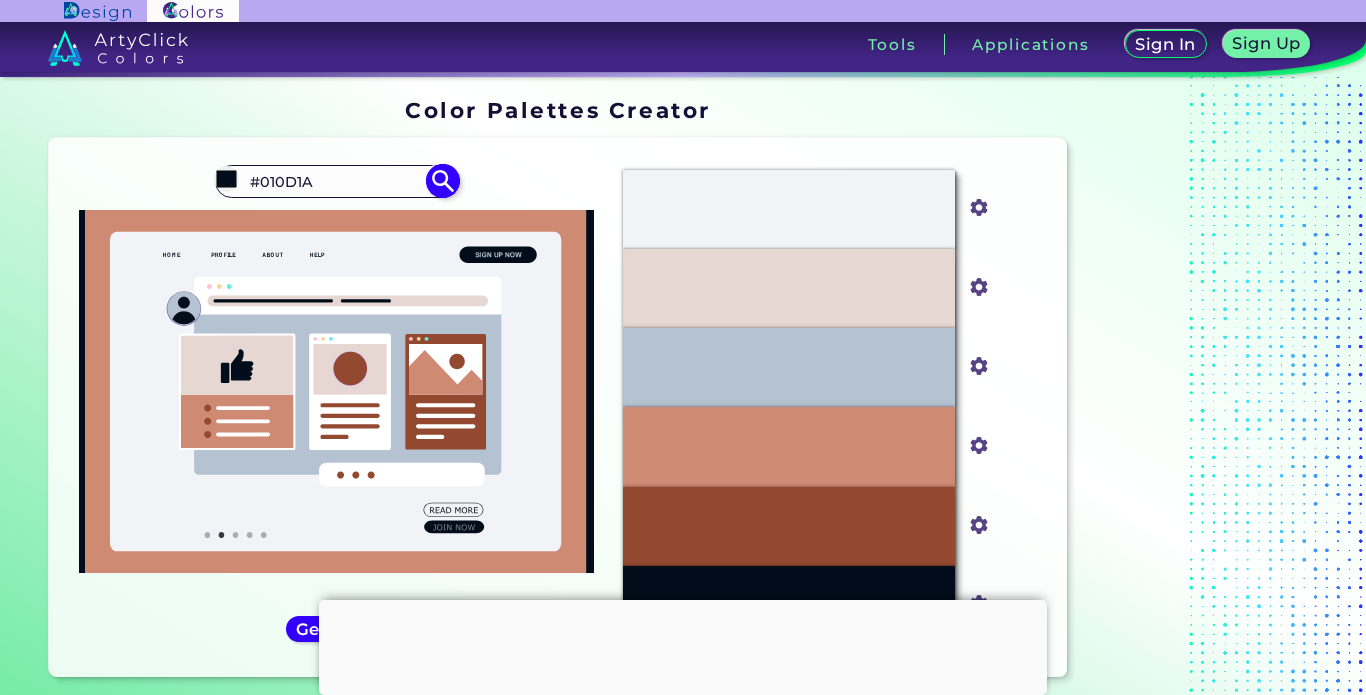 click at bounding box center [442, 181] 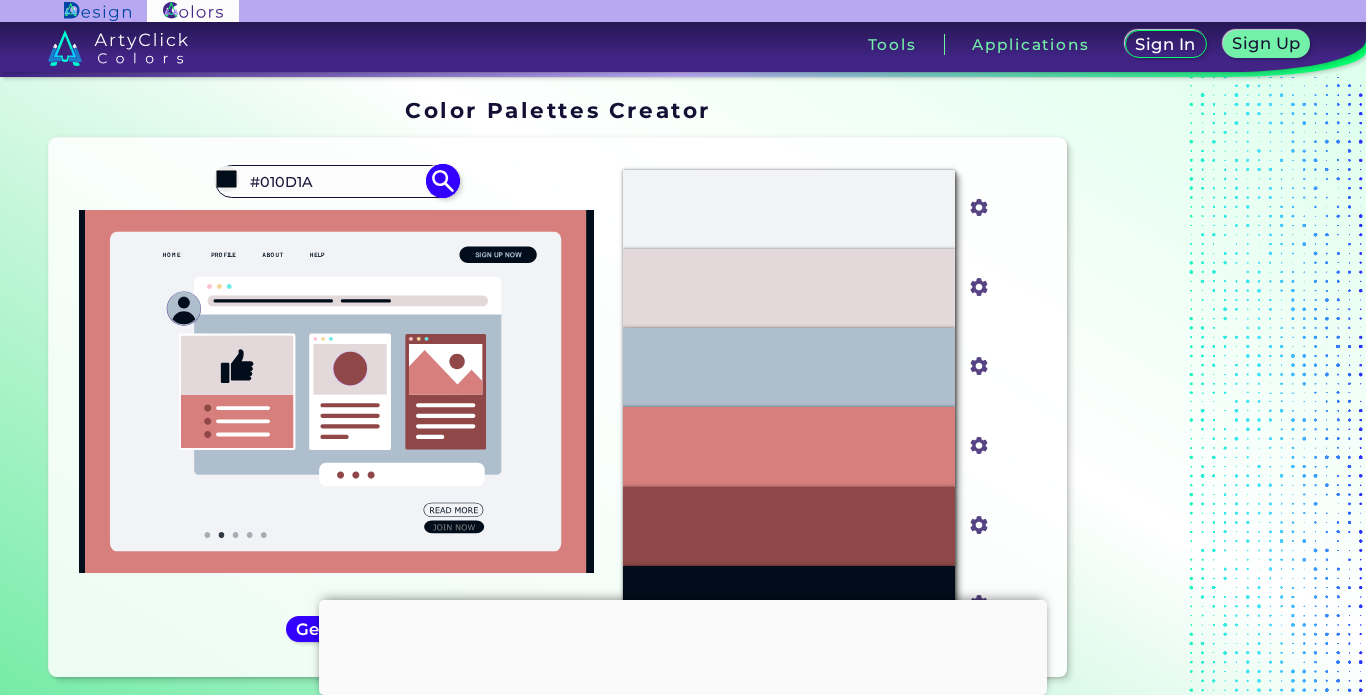 click at bounding box center (442, 181) 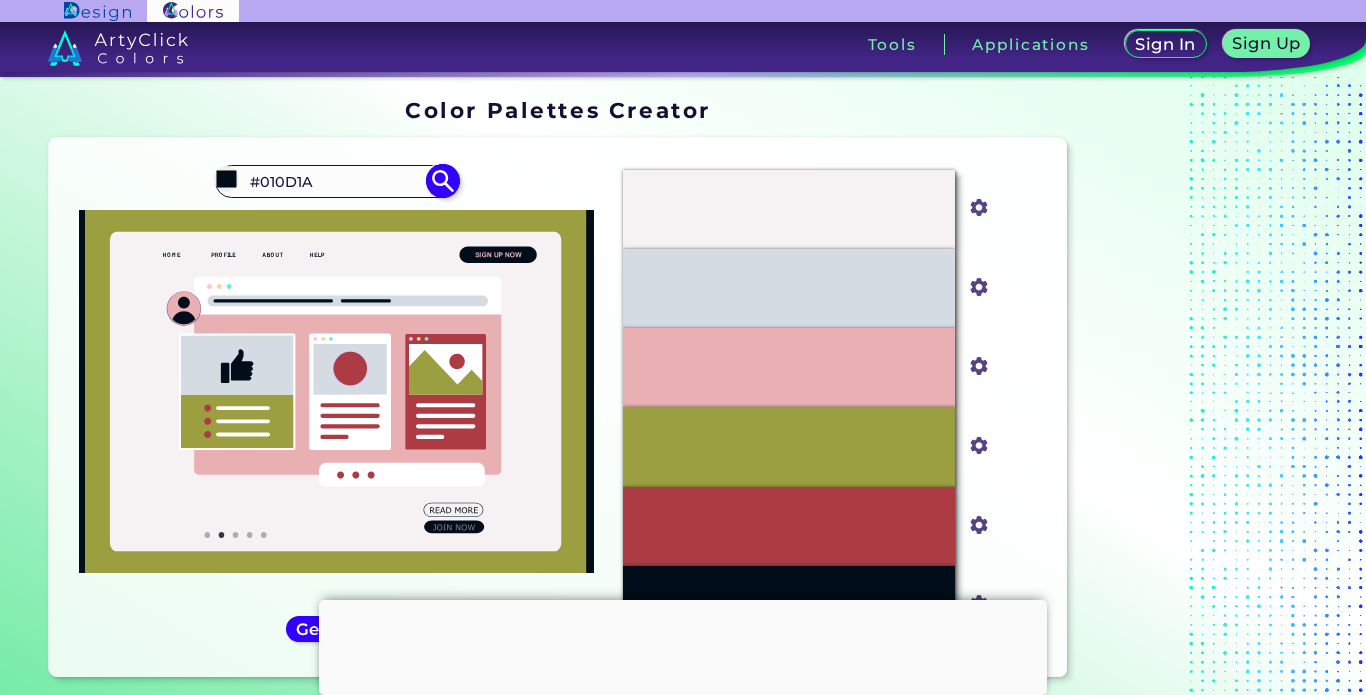 click at bounding box center (442, 181) 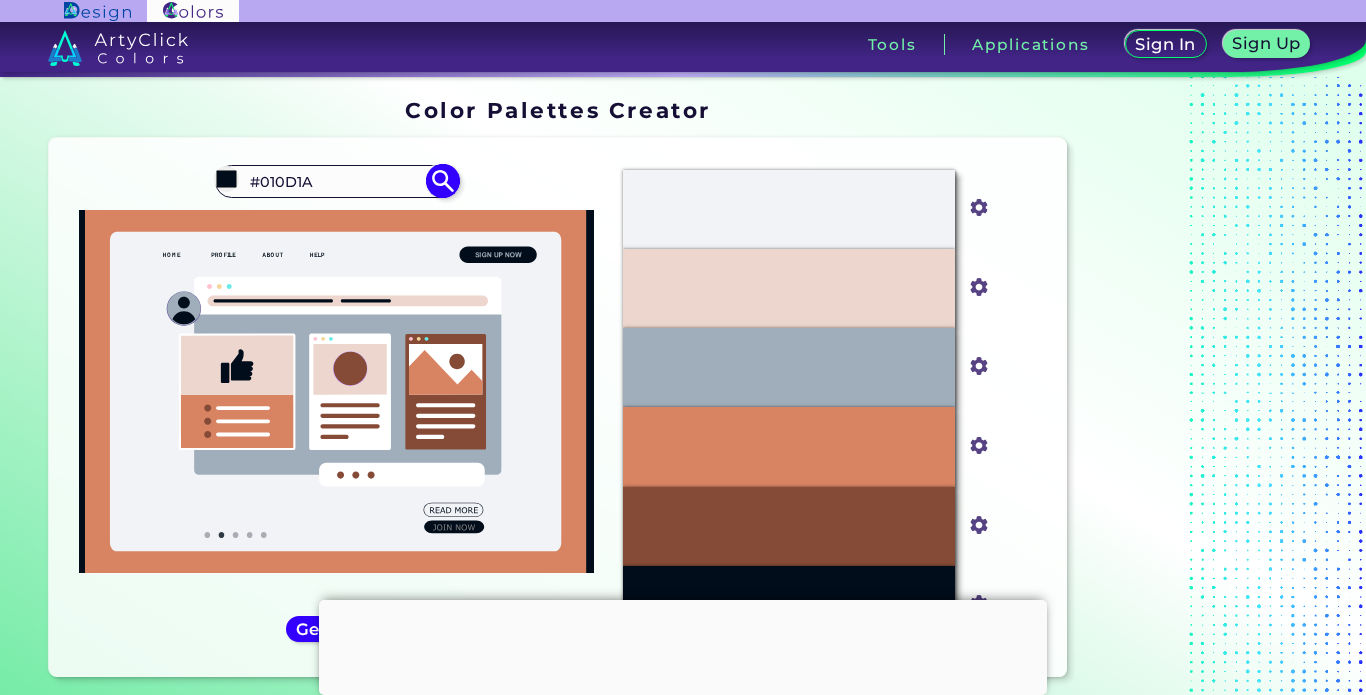 click at bounding box center (442, 181) 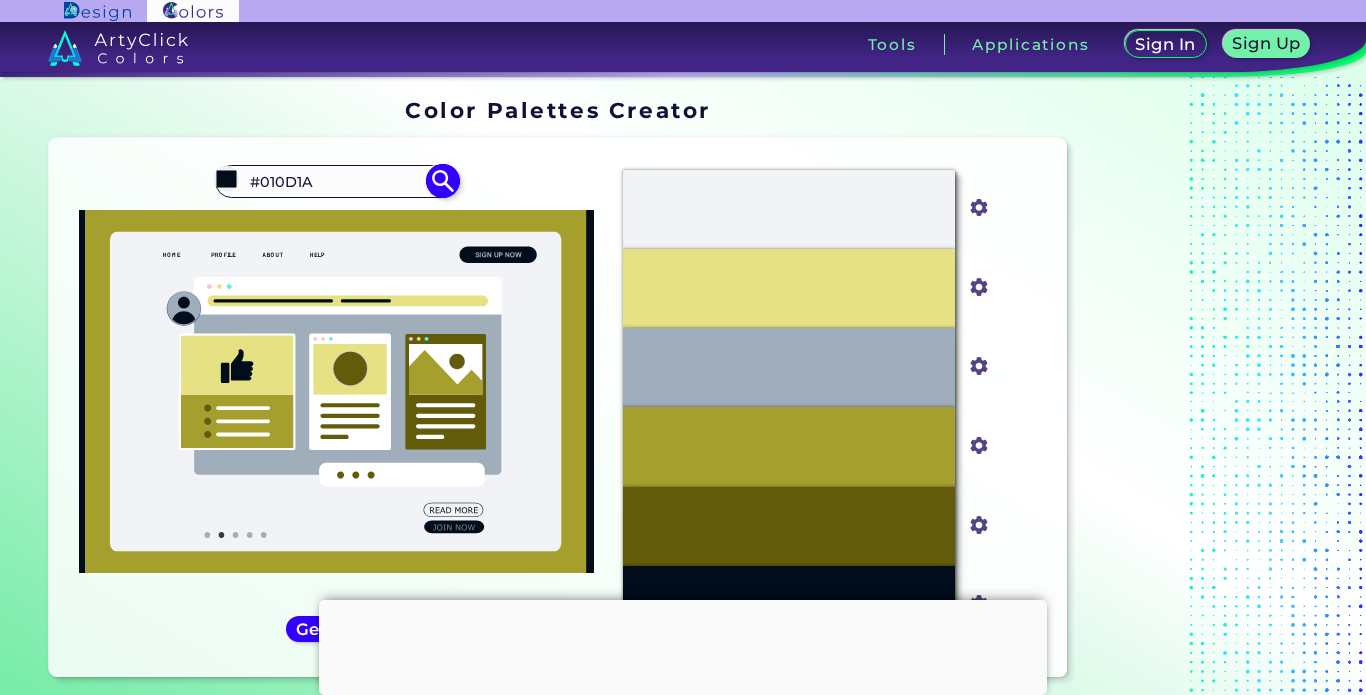 click at bounding box center (442, 181) 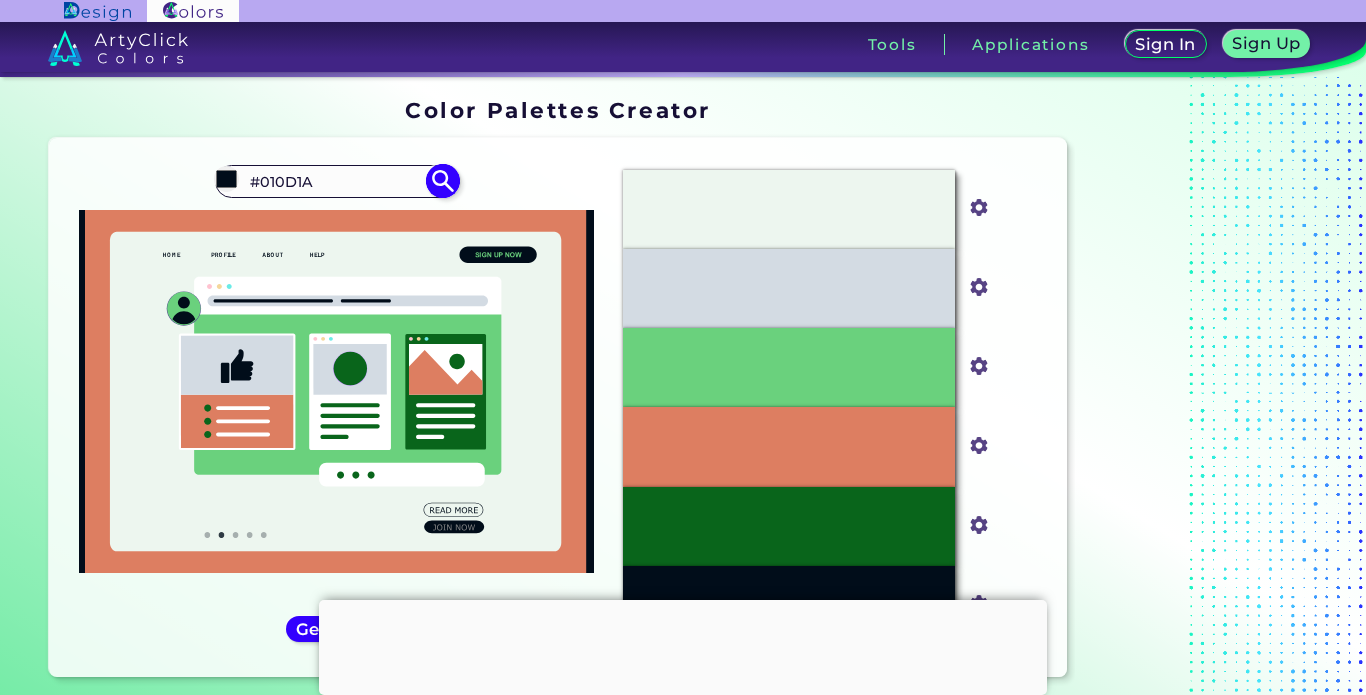 click at bounding box center [442, 181] 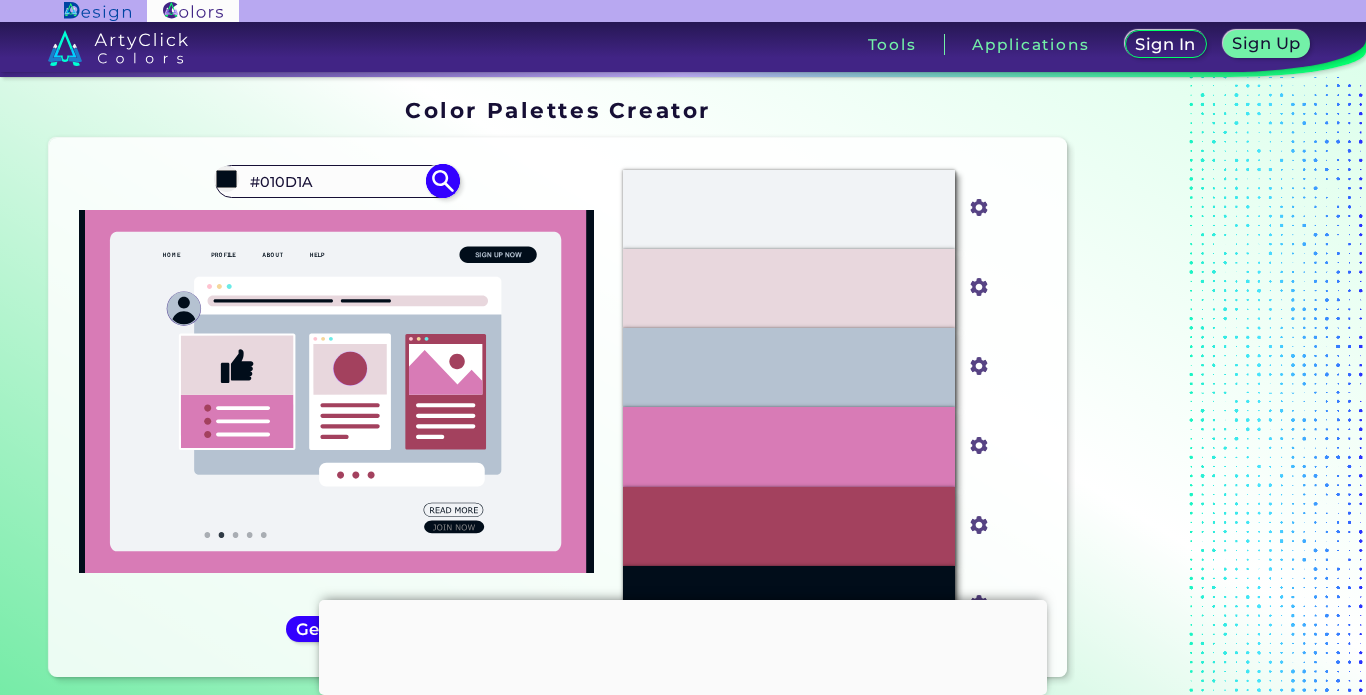 click at bounding box center [442, 181] 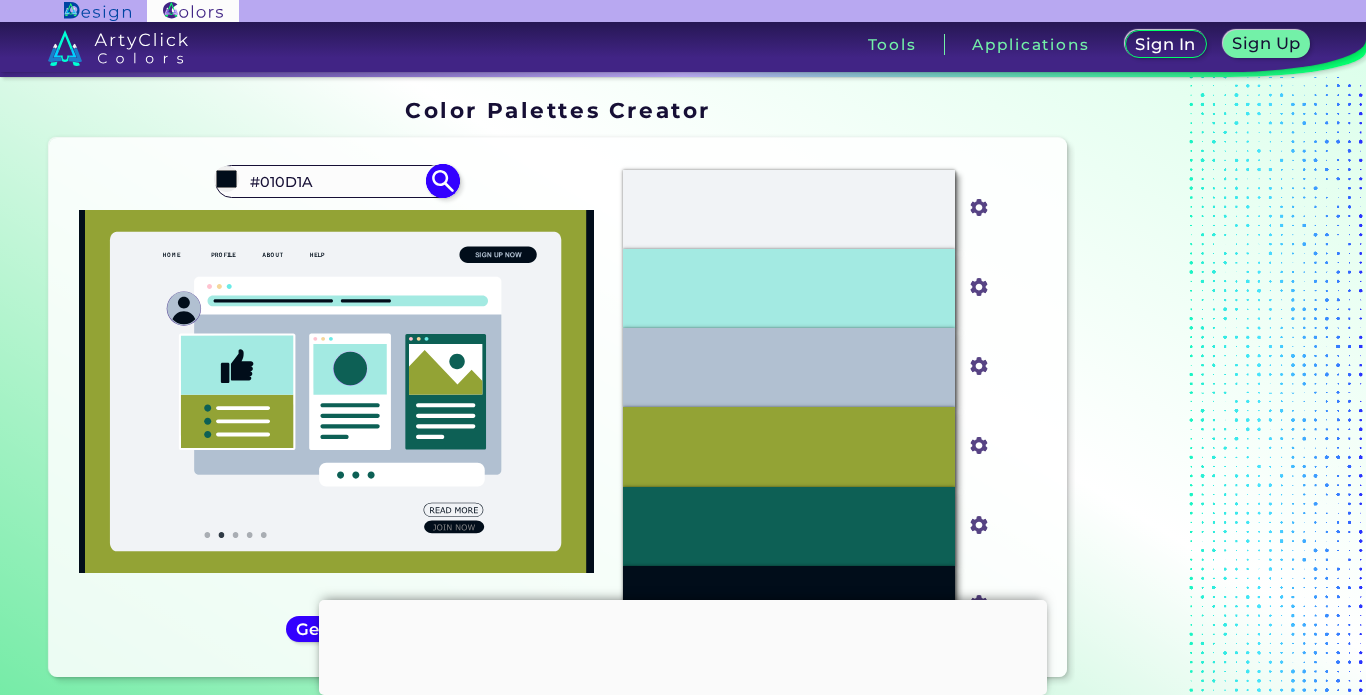 click at bounding box center (442, 181) 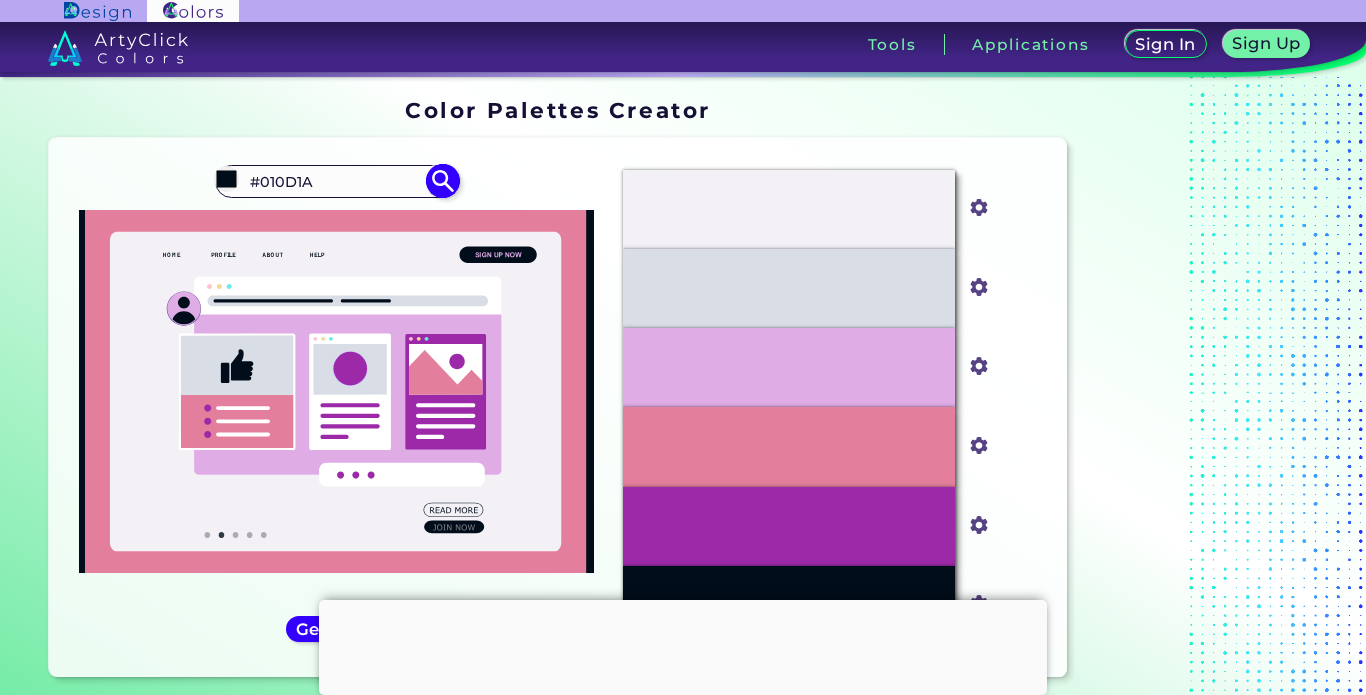 click at bounding box center (442, 181) 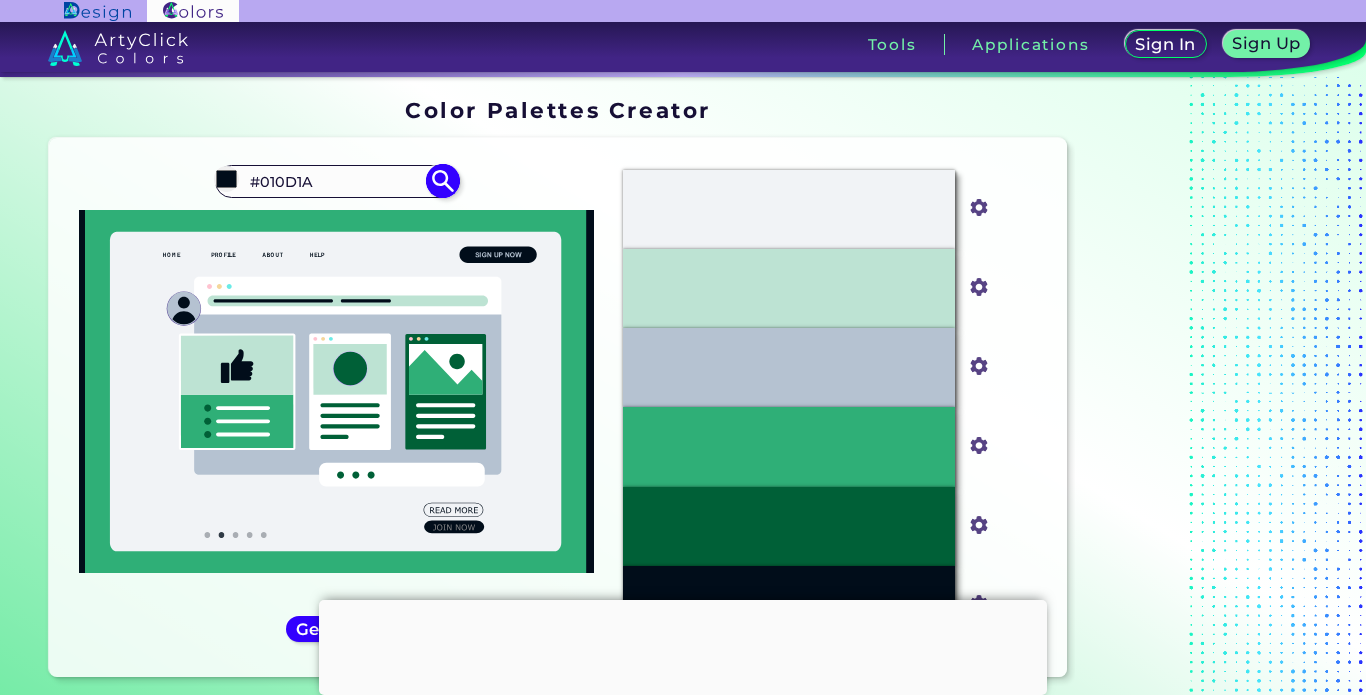 click at bounding box center (442, 181) 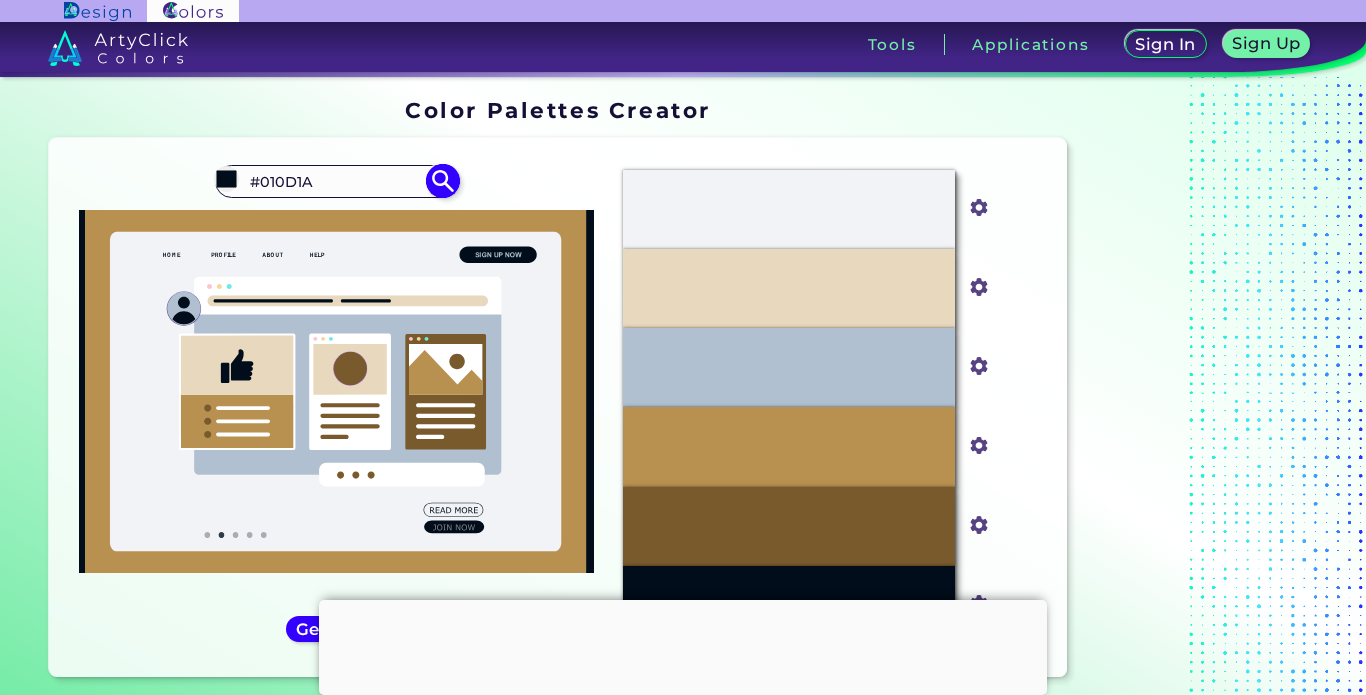 click at bounding box center [442, 181] 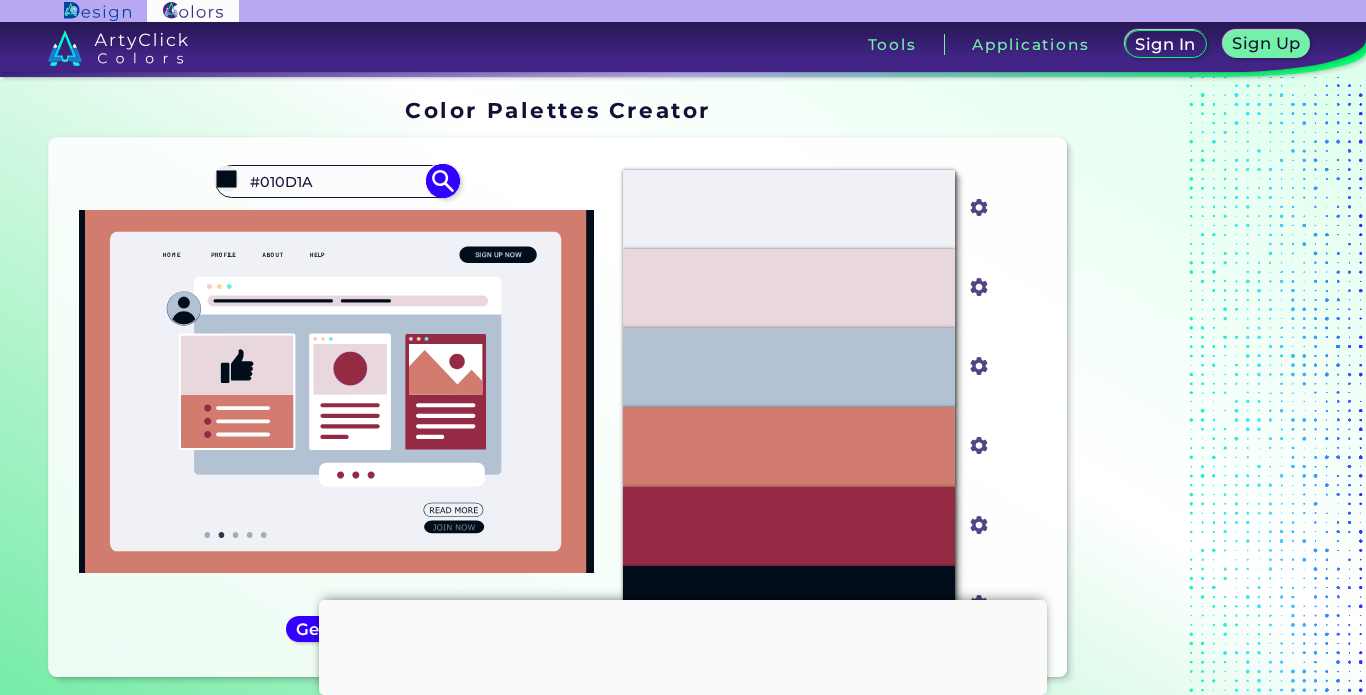 click at bounding box center [442, 181] 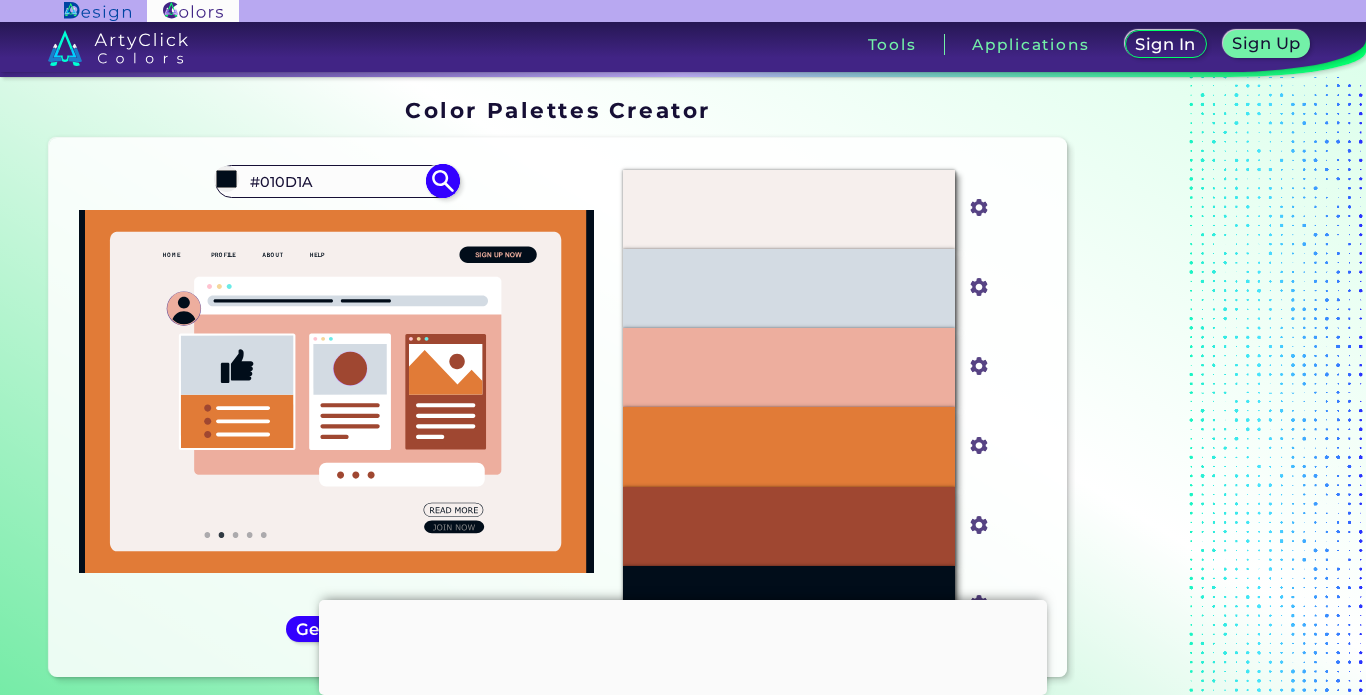 click at bounding box center [442, 181] 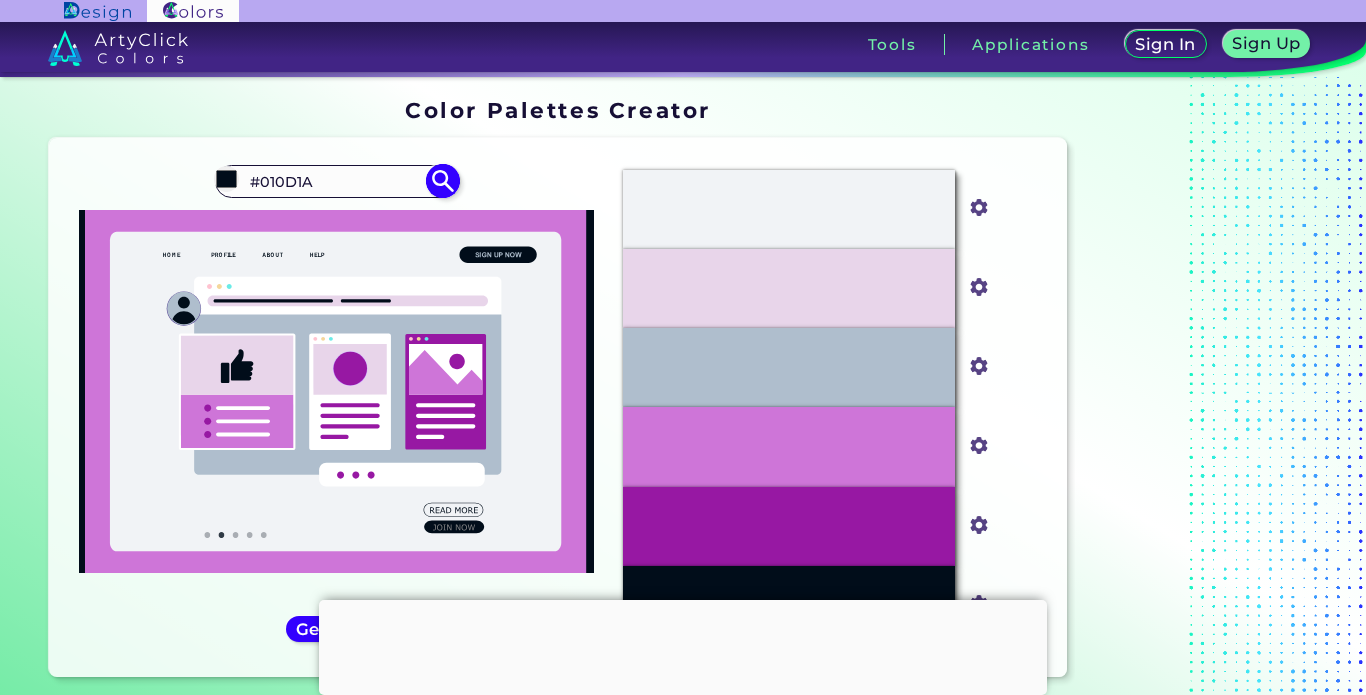 click at bounding box center [442, 181] 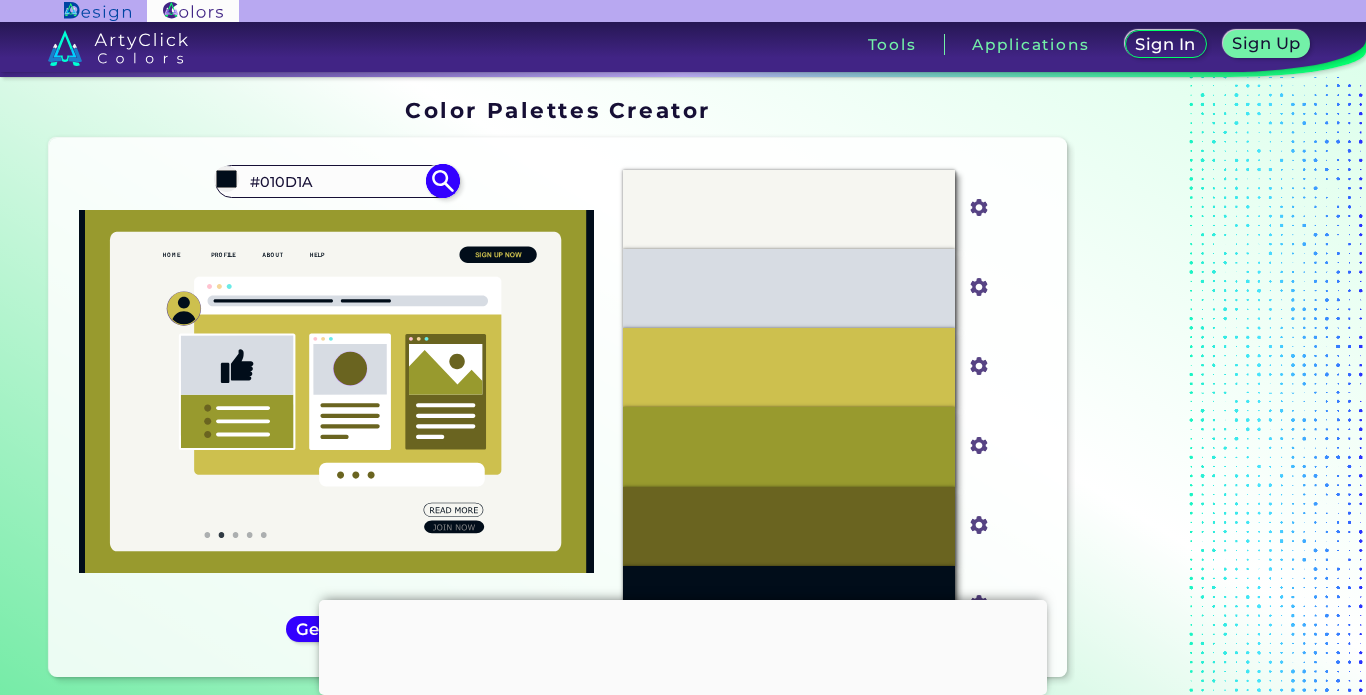 click at bounding box center (442, 181) 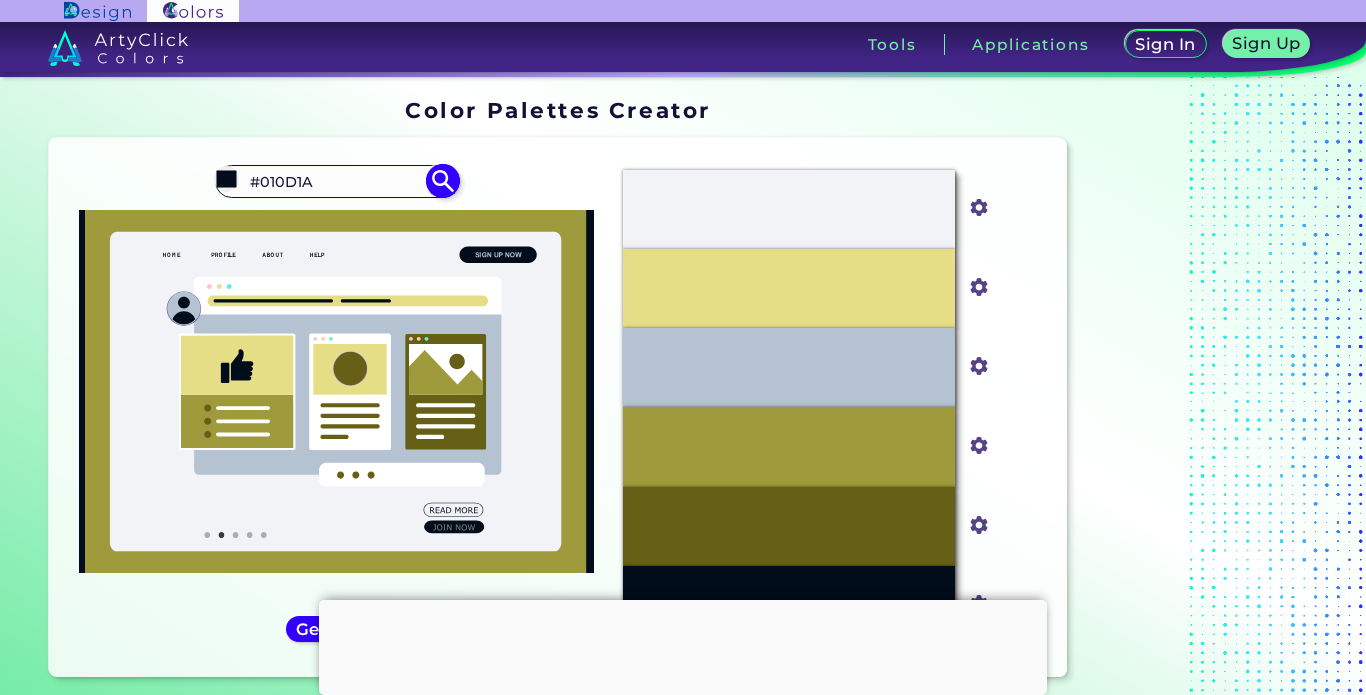 click at bounding box center [442, 181] 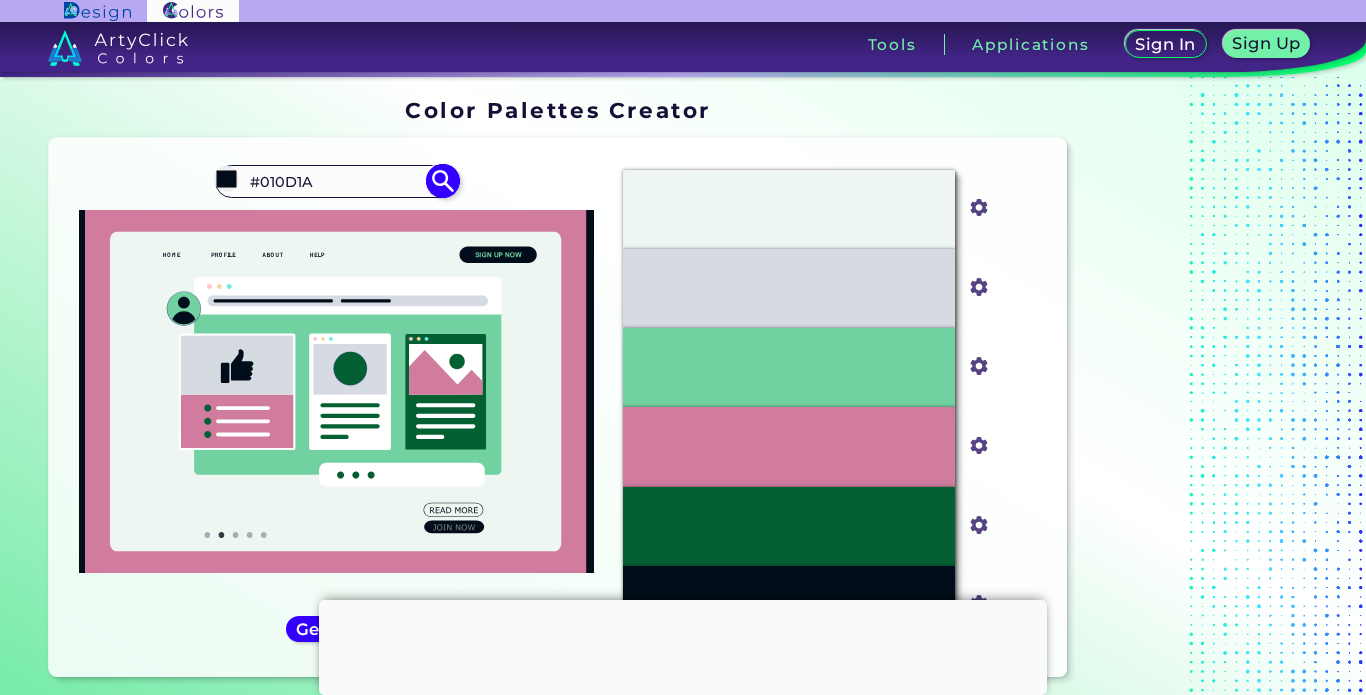 click at bounding box center (442, 181) 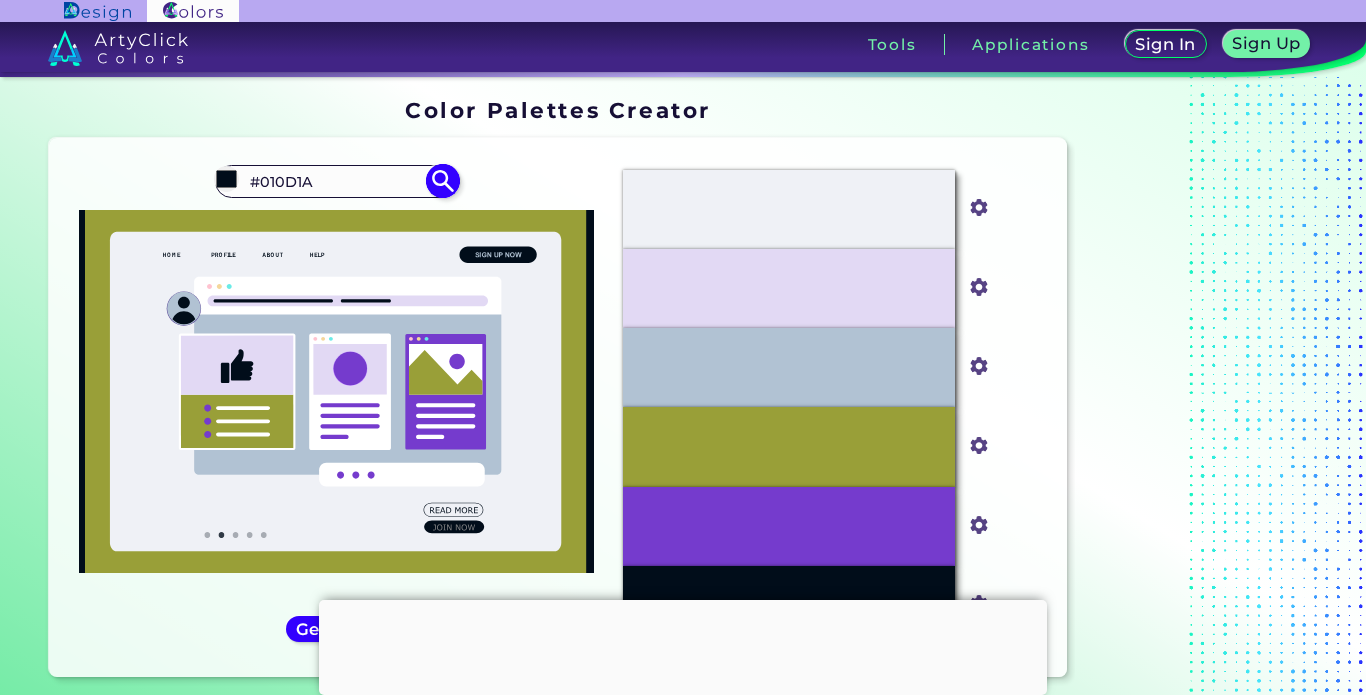 click at bounding box center [442, 181] 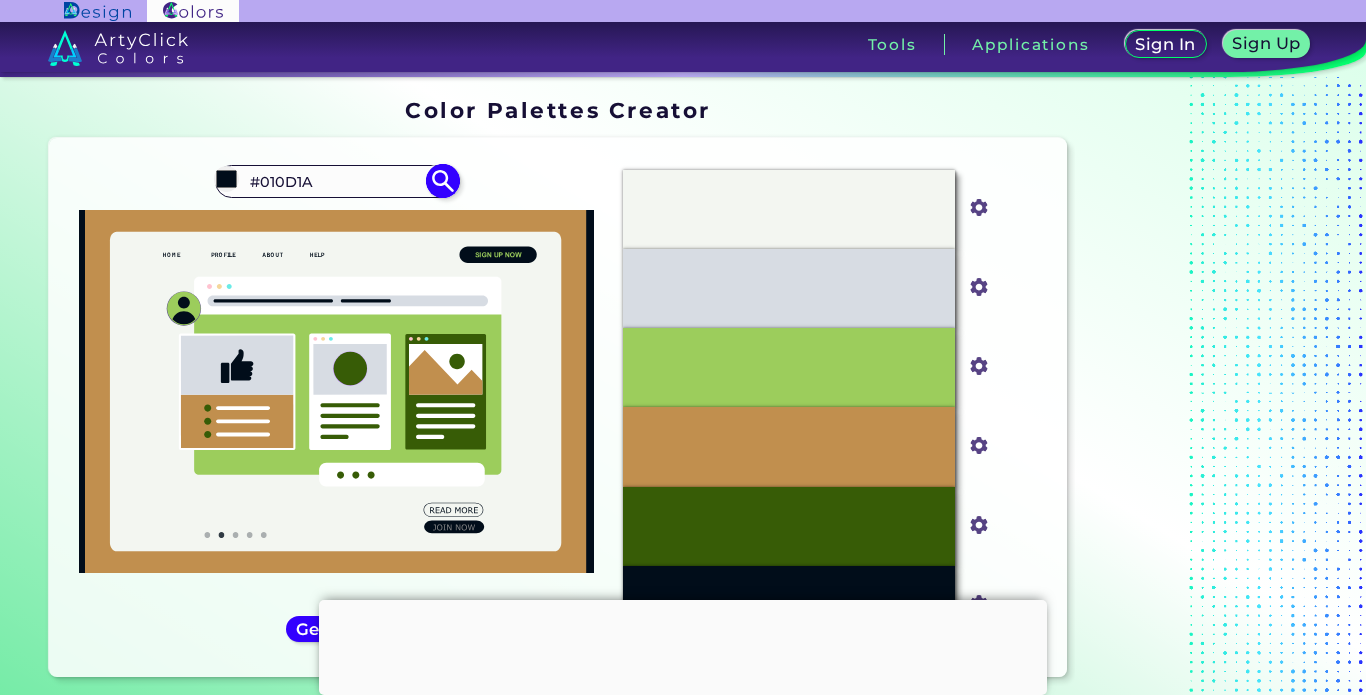 click at bounding box center [442, 181] 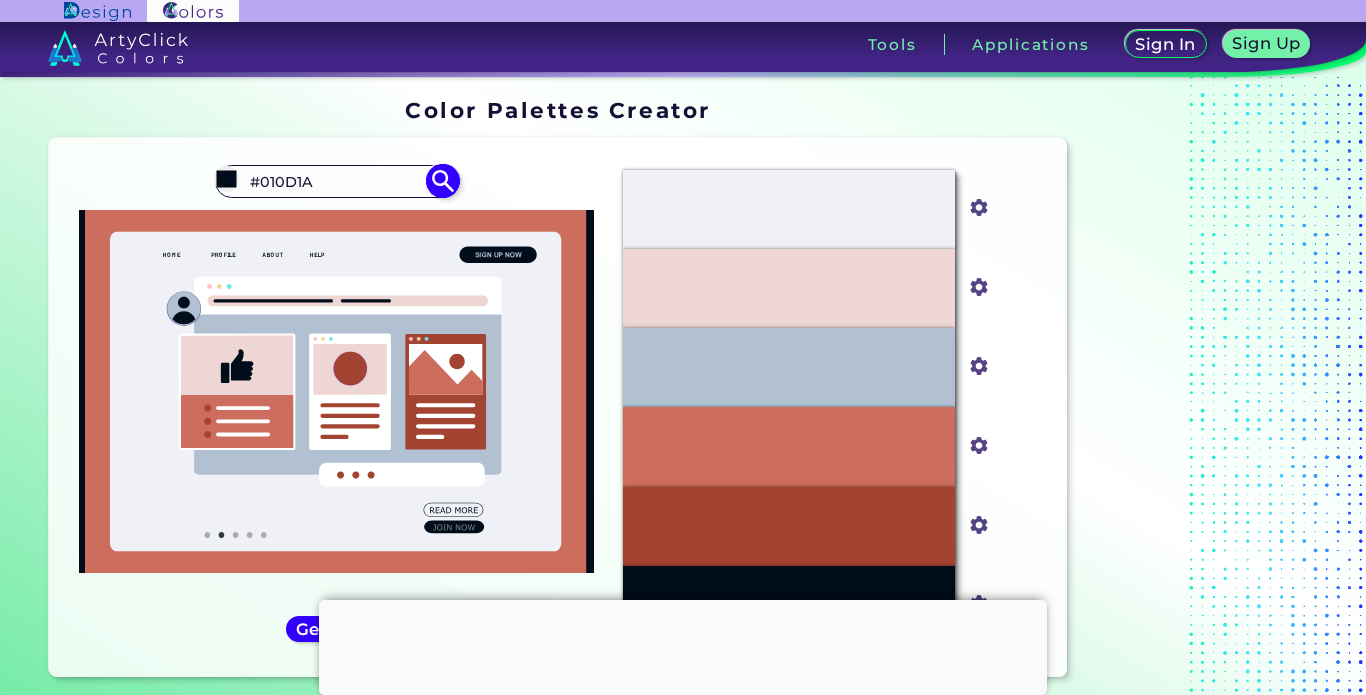click at bounding box center [442, 181] 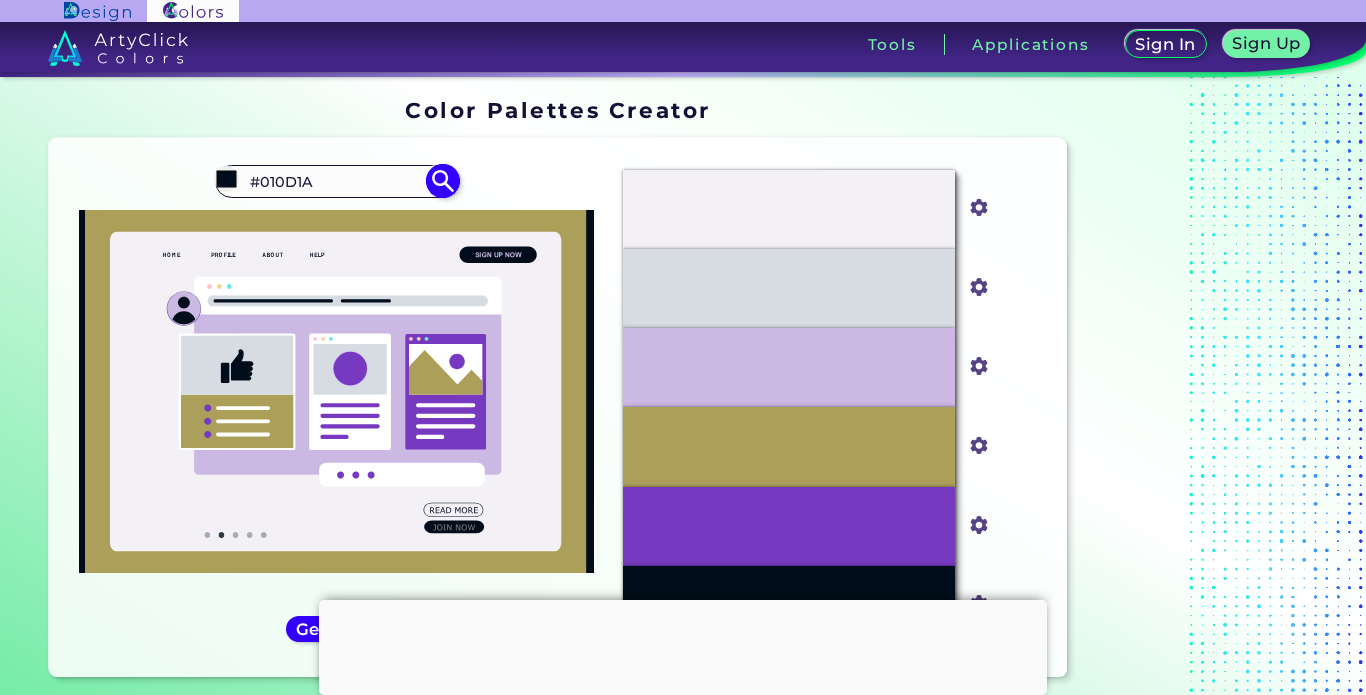 click at bounding box center (442, 181) 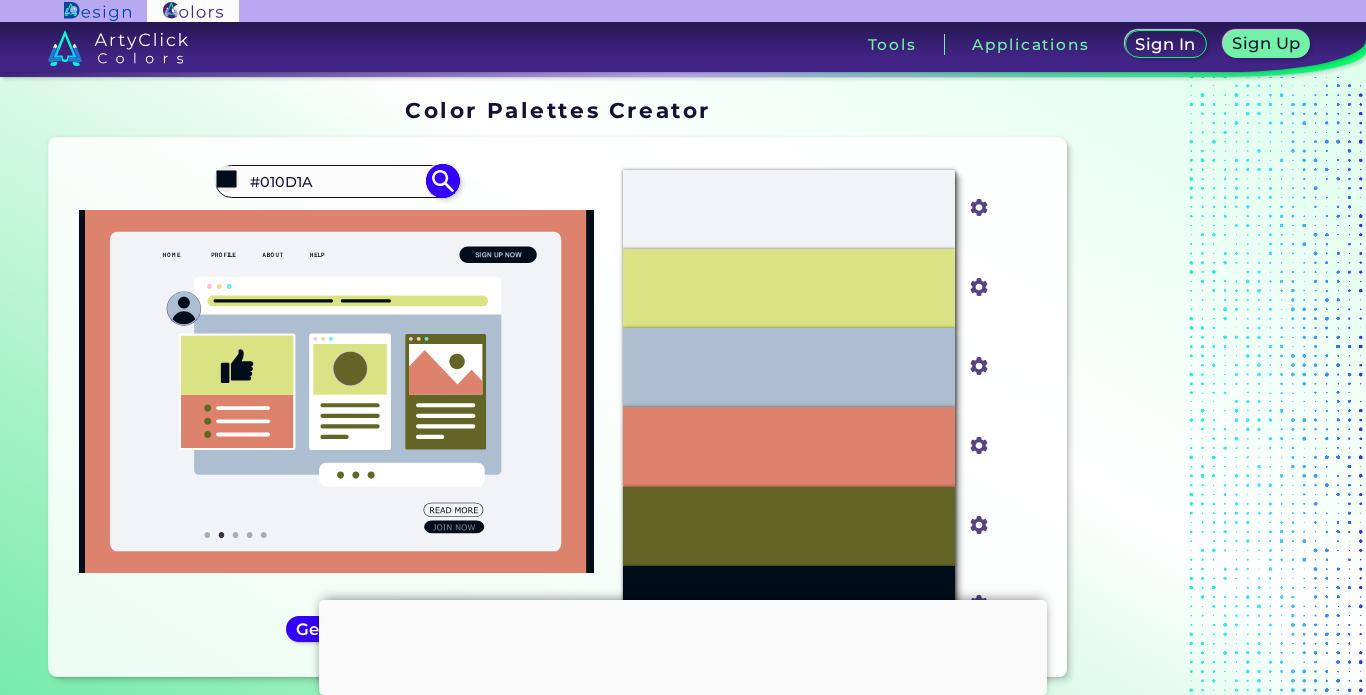 click at bounding box center [442, 181] 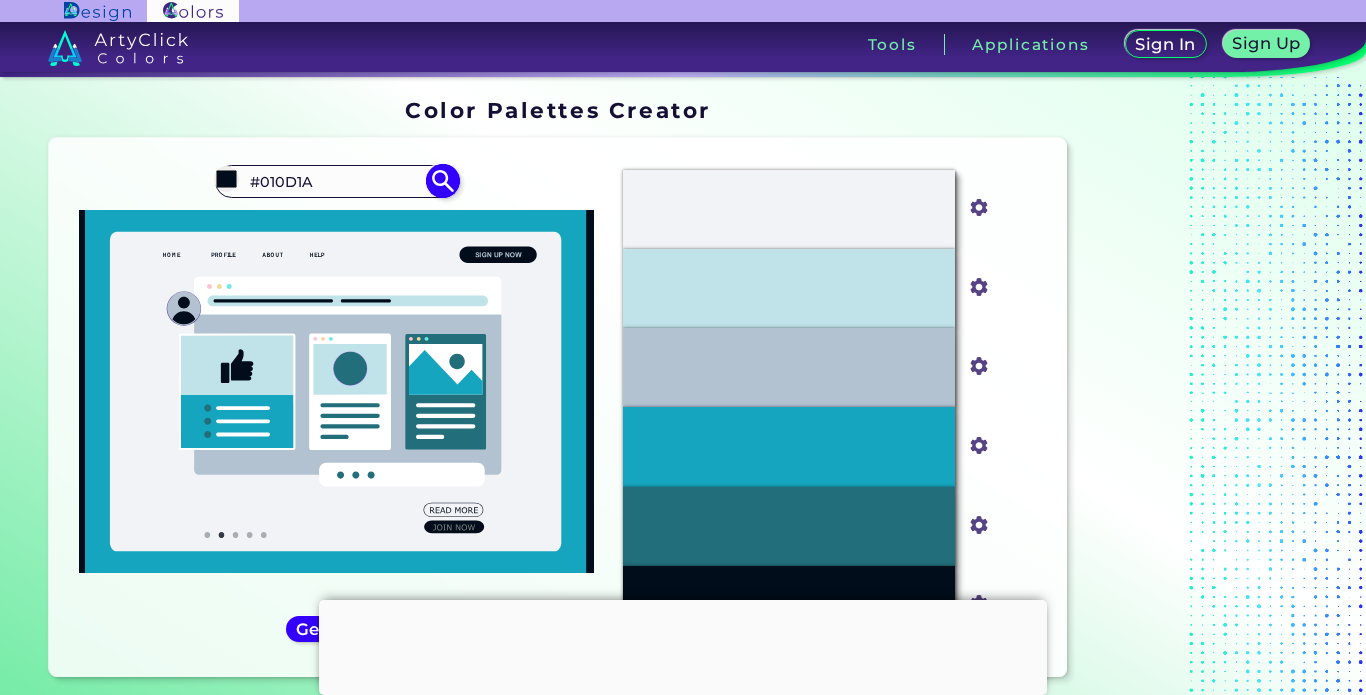 click at bounding box center [442, 181] 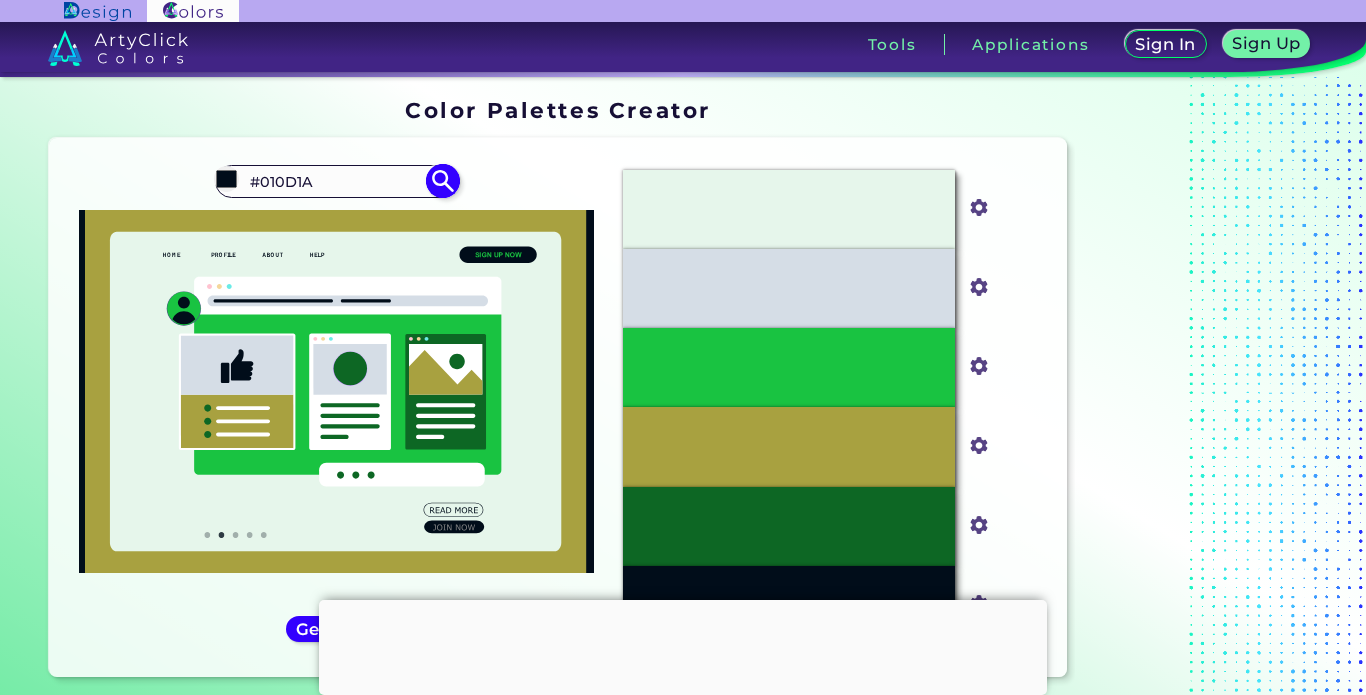 click at bounding box center (442, 181) 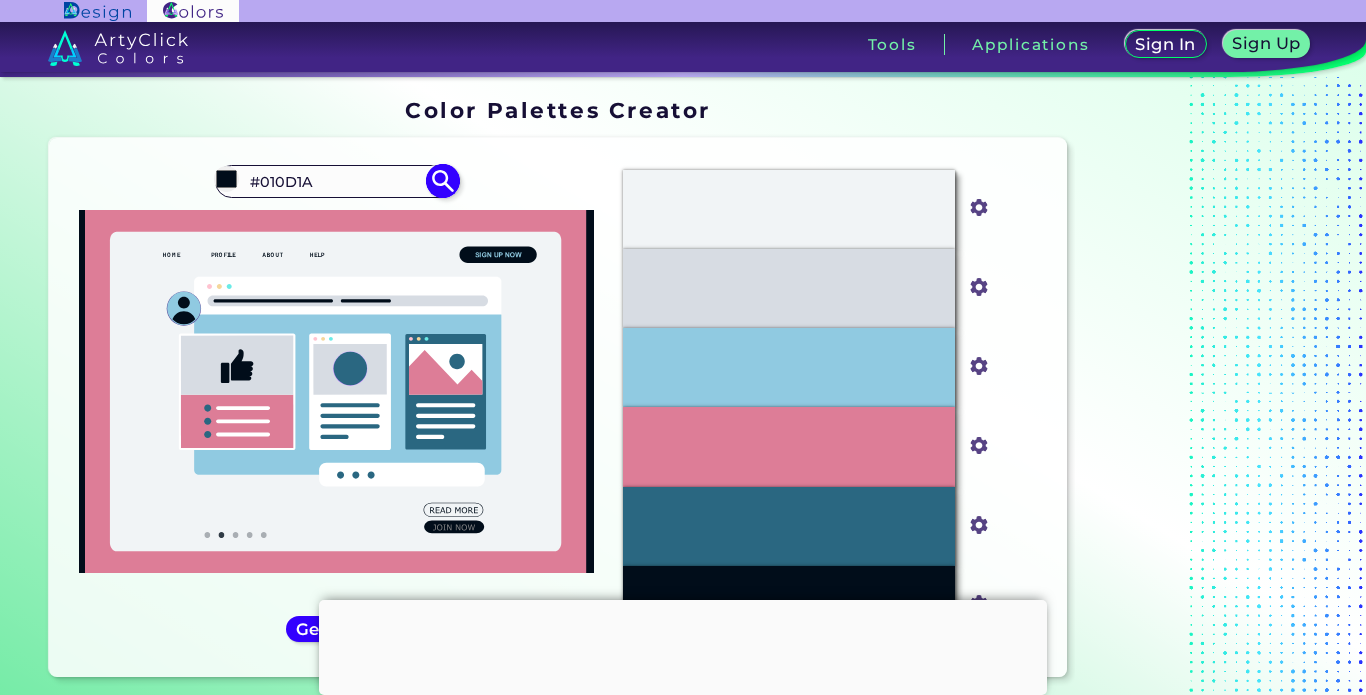 click at bounding box center (442, 181) 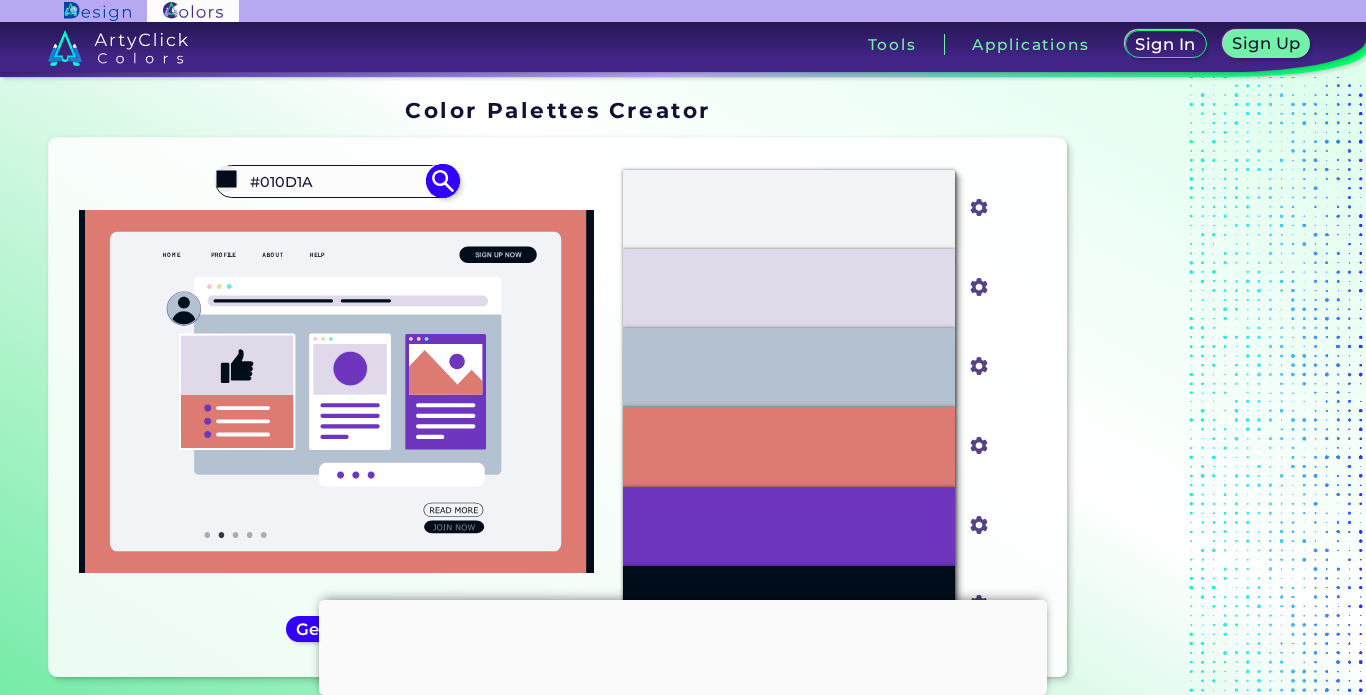 click at bounding box center (442, 181) 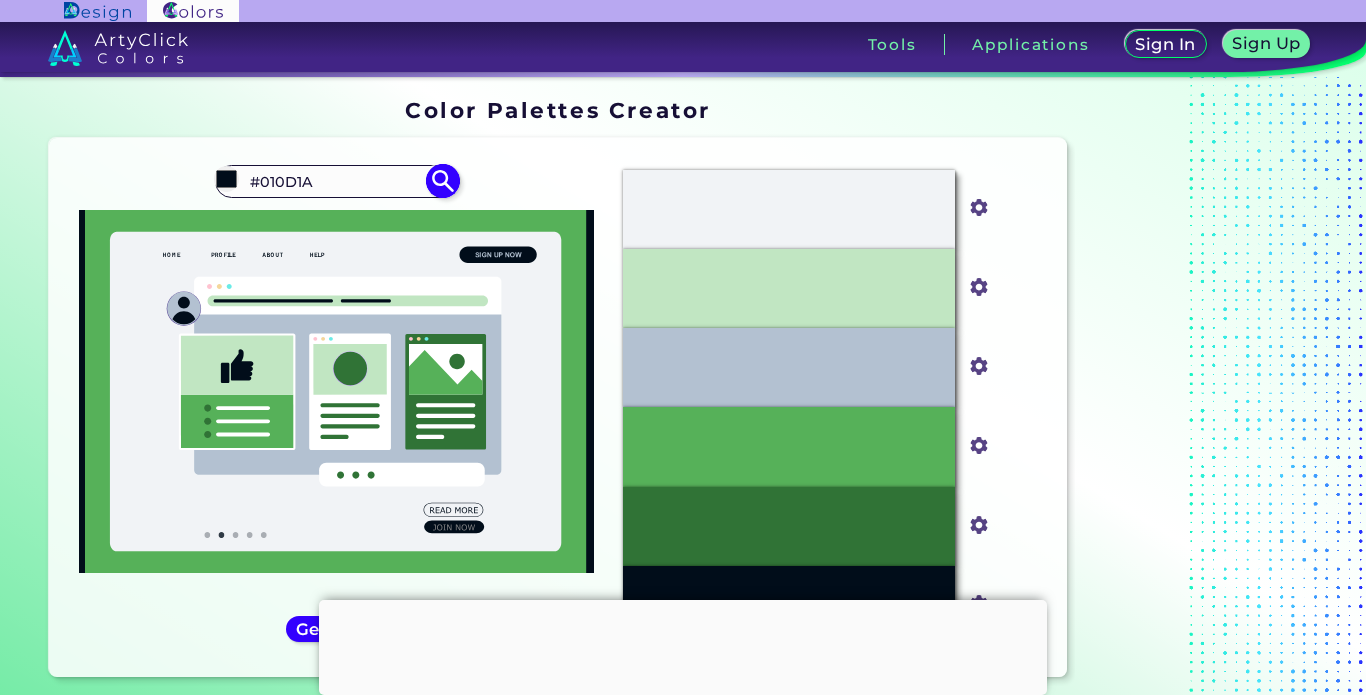 click at bounding box center (442, 181) 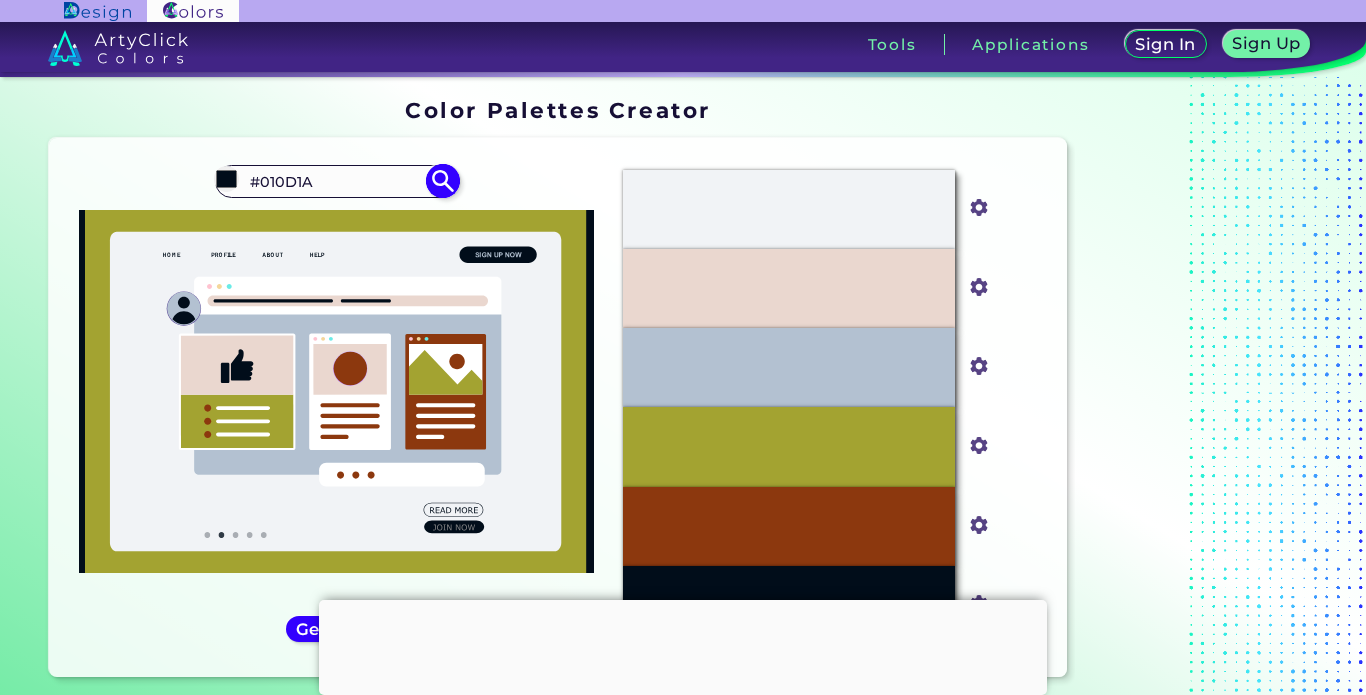click at bounding box center [442, 181] 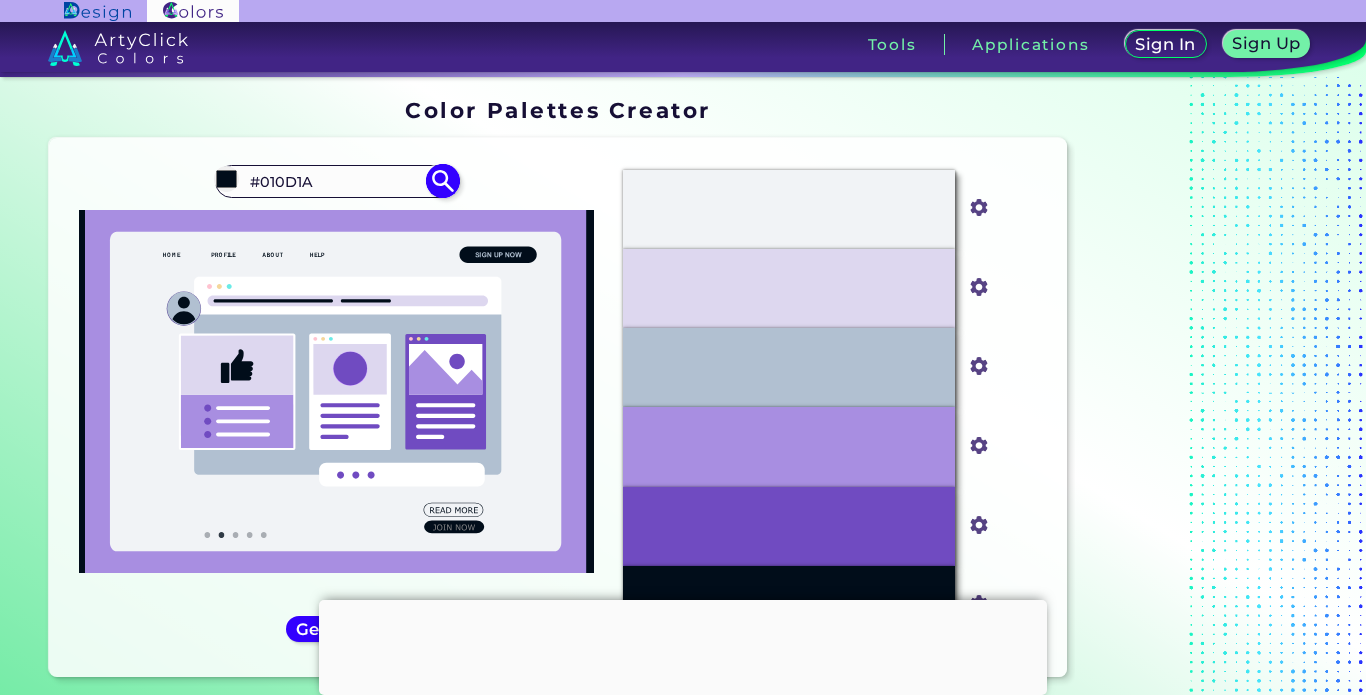 click at bounding box center (442, 181) 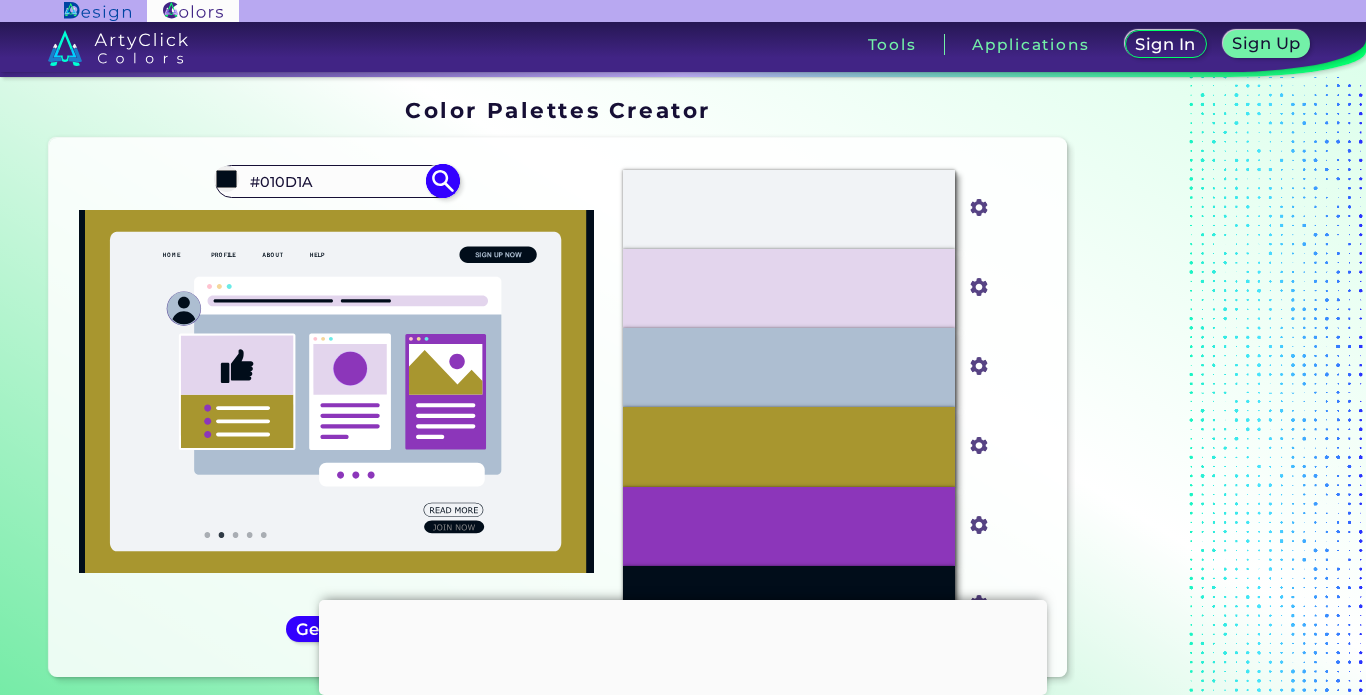click at bounding box center (442, 181) 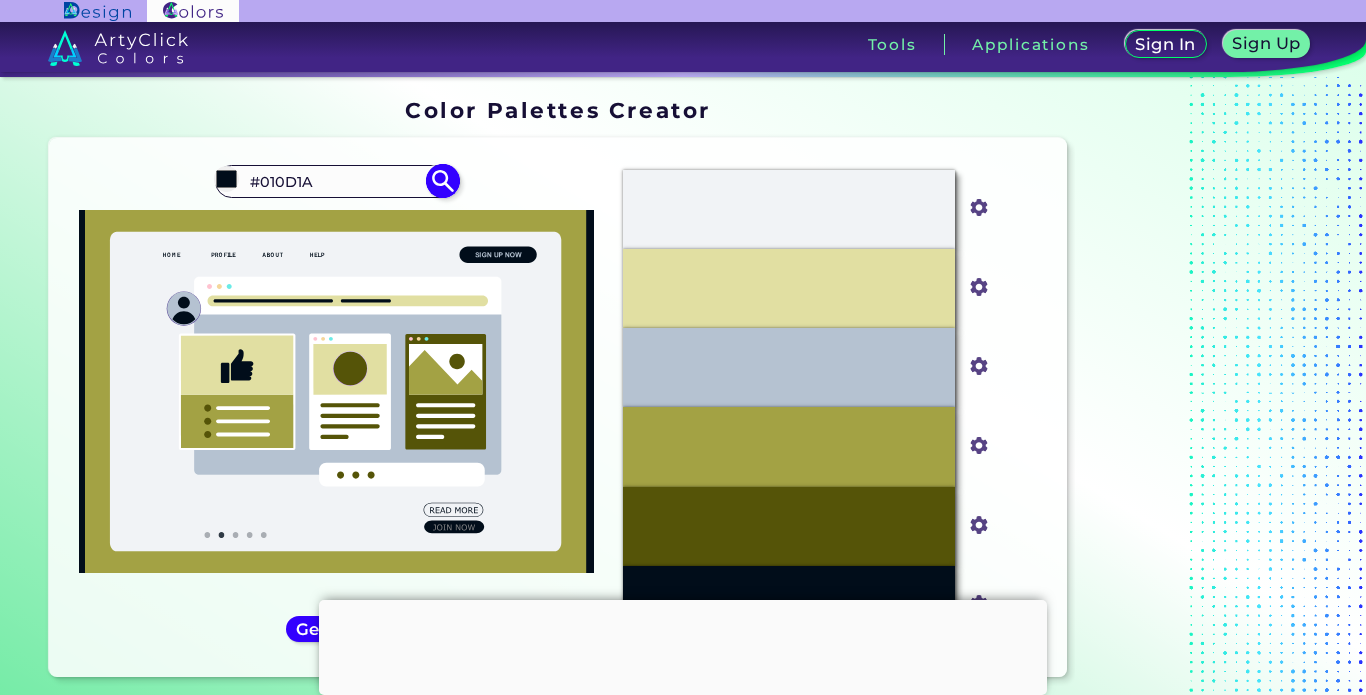 click at bounding box center [442, 181] 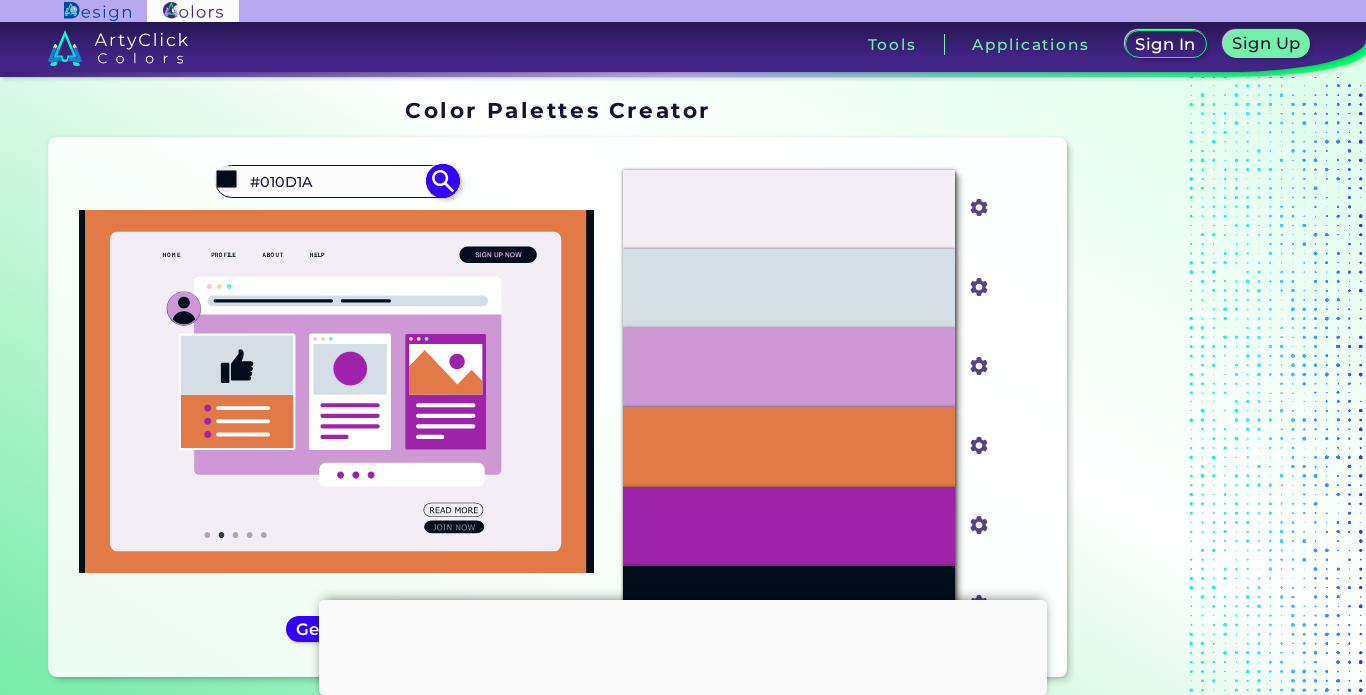 click at bounding box center [442, 181] 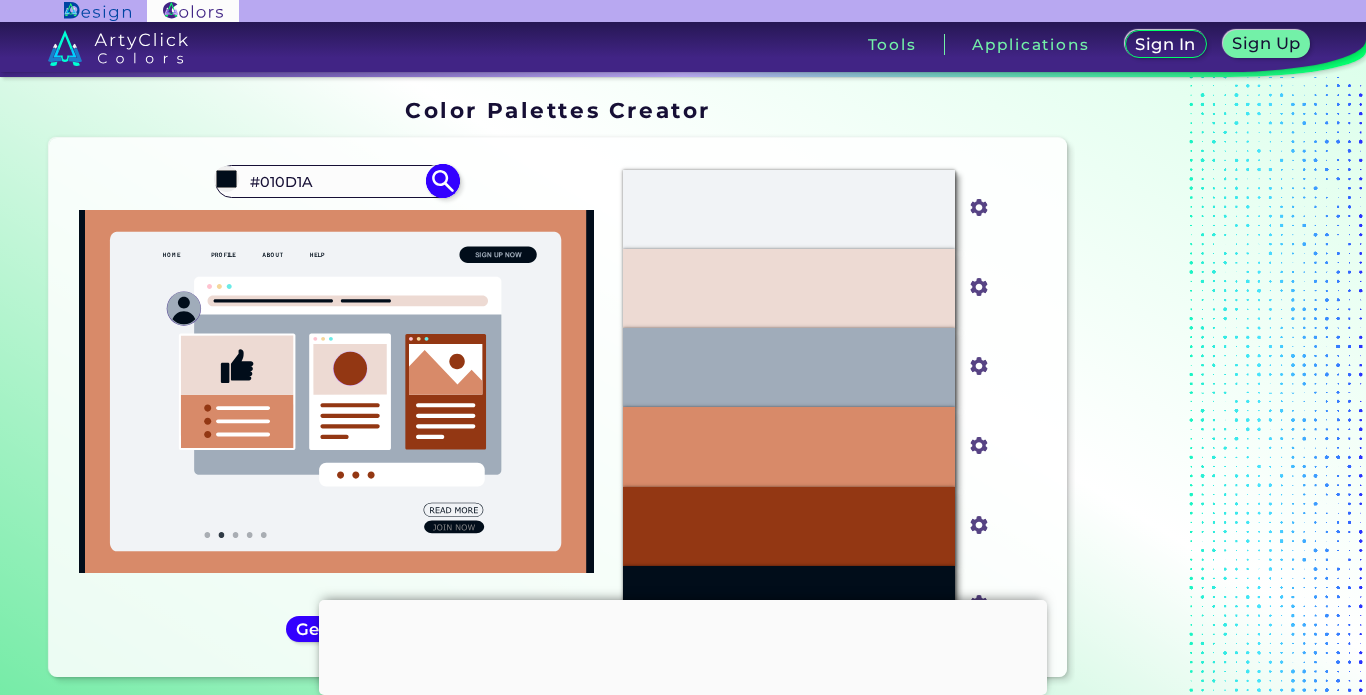 click at bounding box center [442, 181] 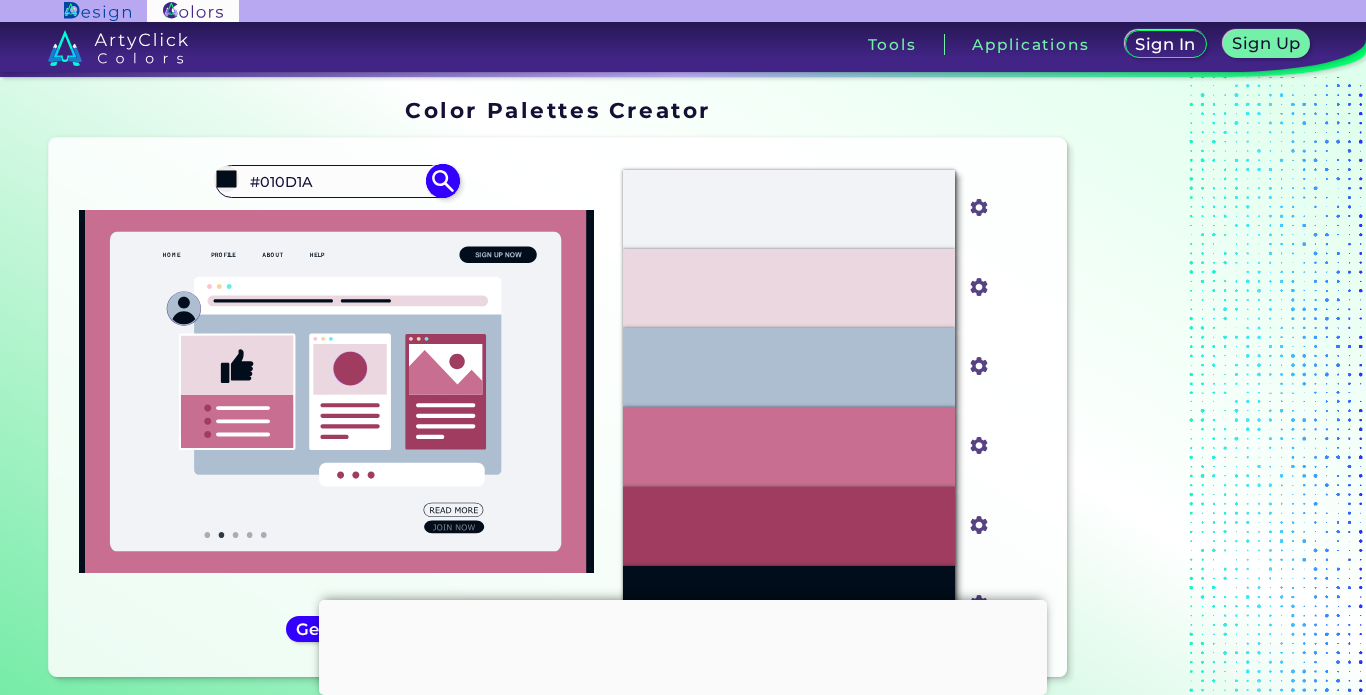click at bounding box center [442, 181] 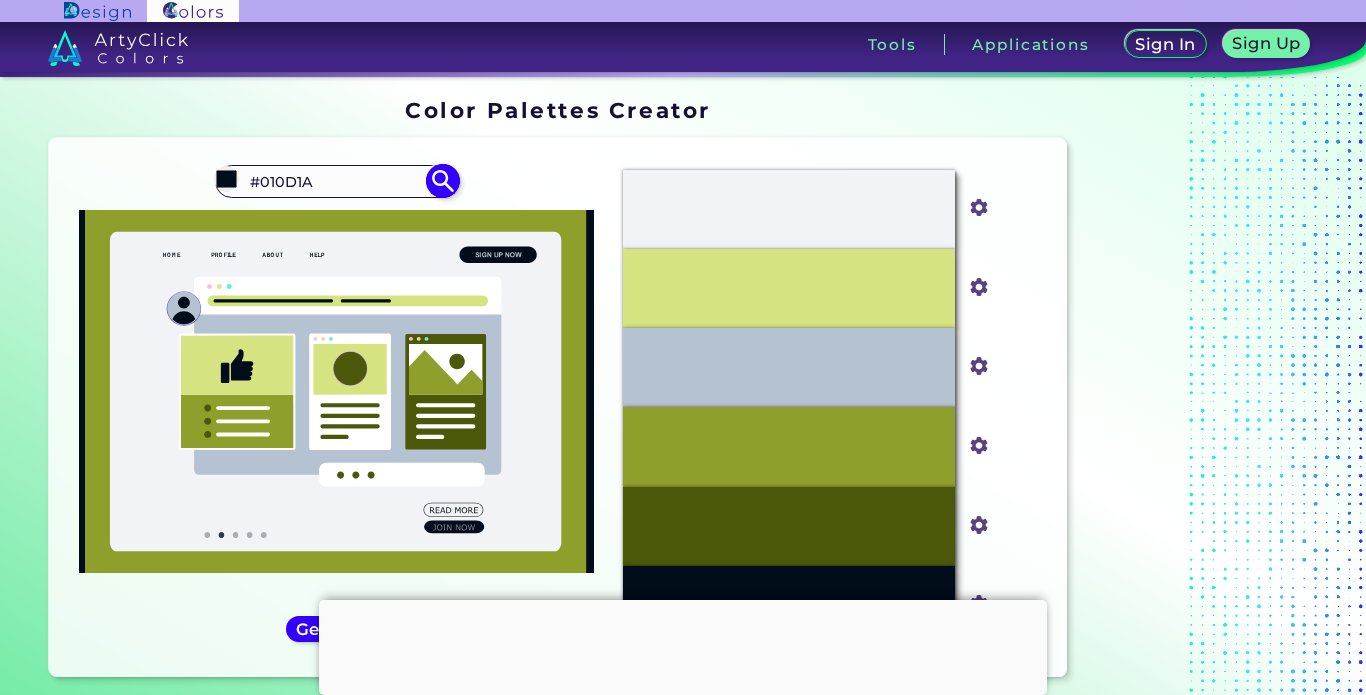 click at bounding box center [442, 181] 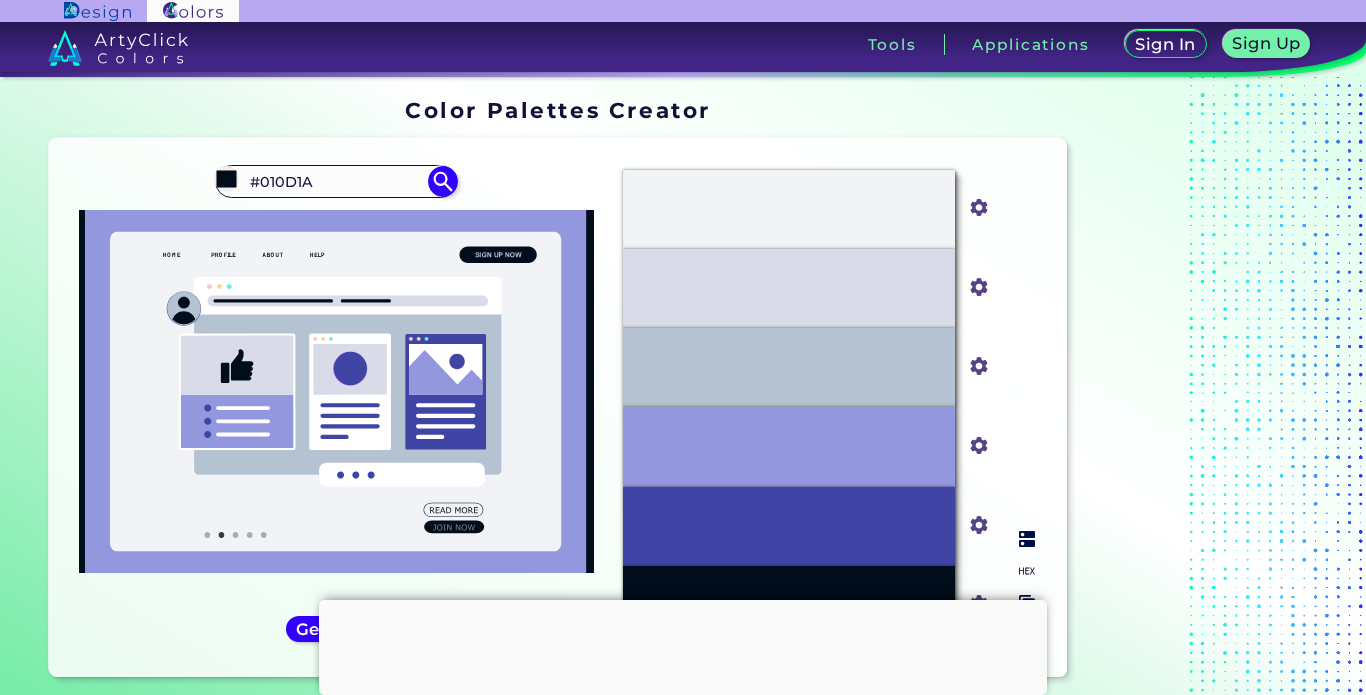 click on "#D9DBE8" at bounding box center (789, 209) 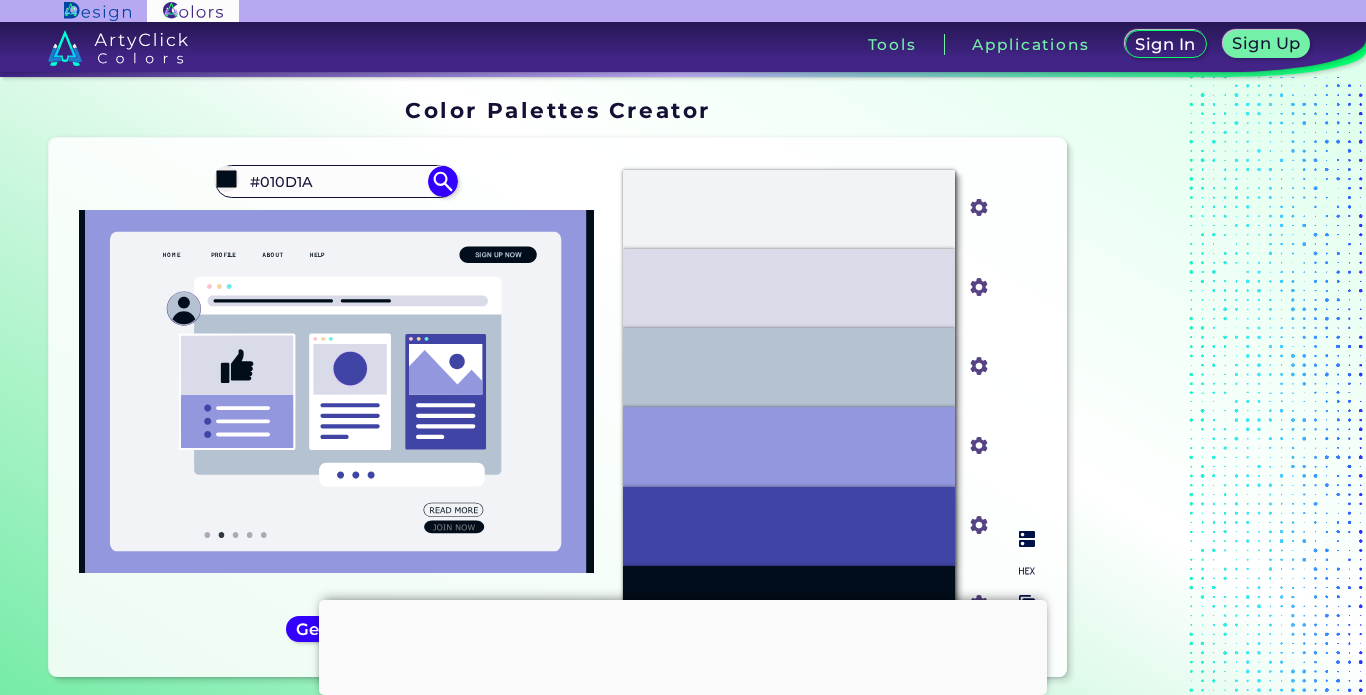 click on "#D9DBE8" at bounding box center (789, 209) 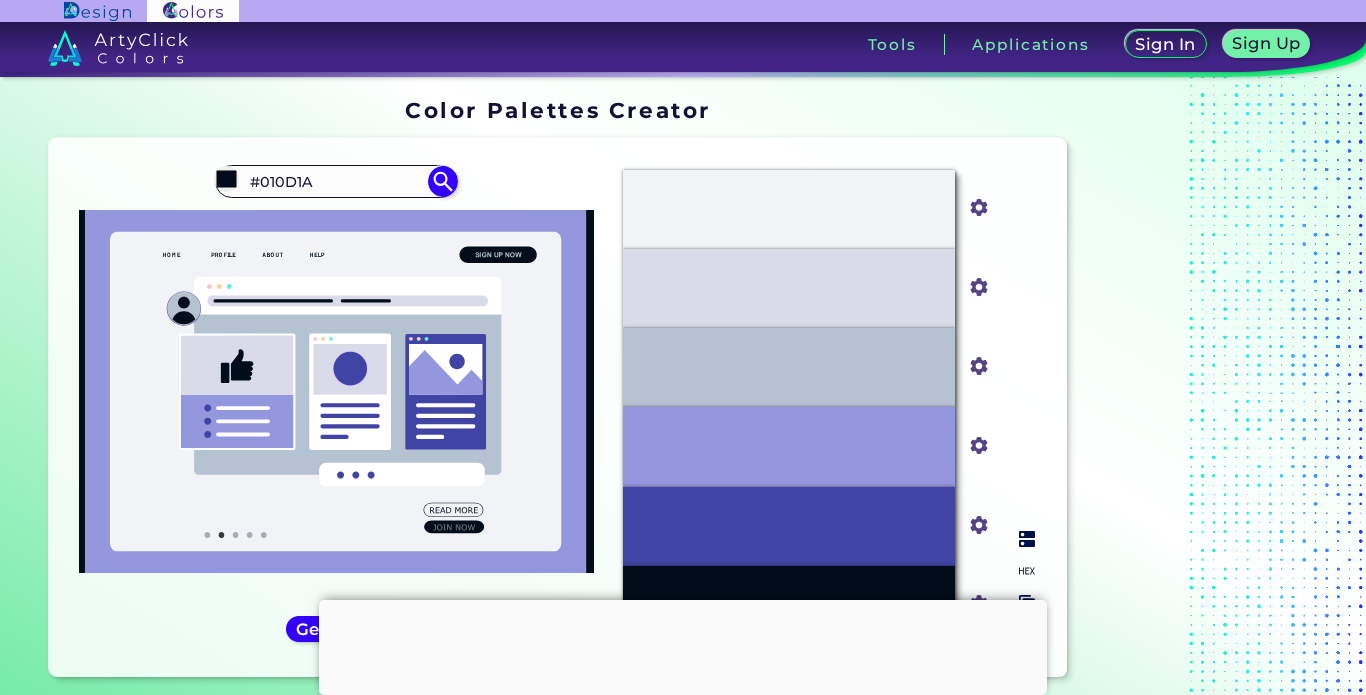 click on "#D9DBE8" at bounding box center [789, 209] 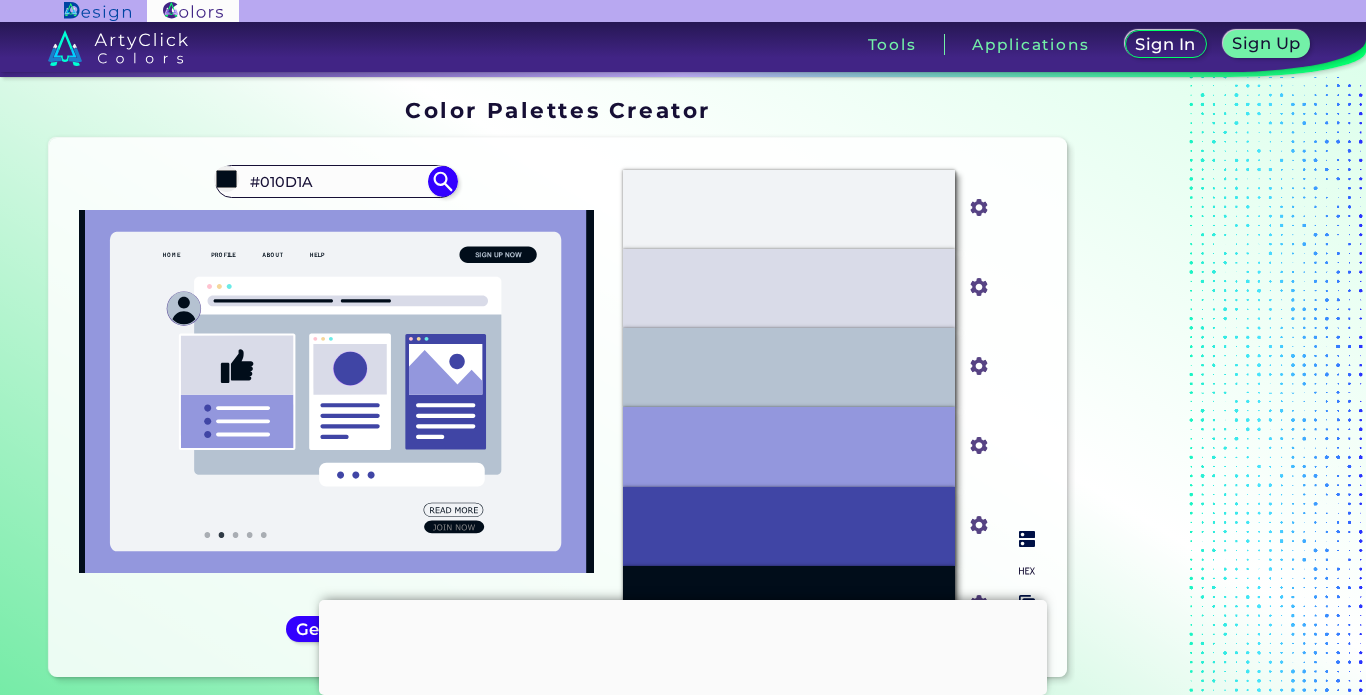 click on "#d9dbe8" at bounding box center [975, 205] 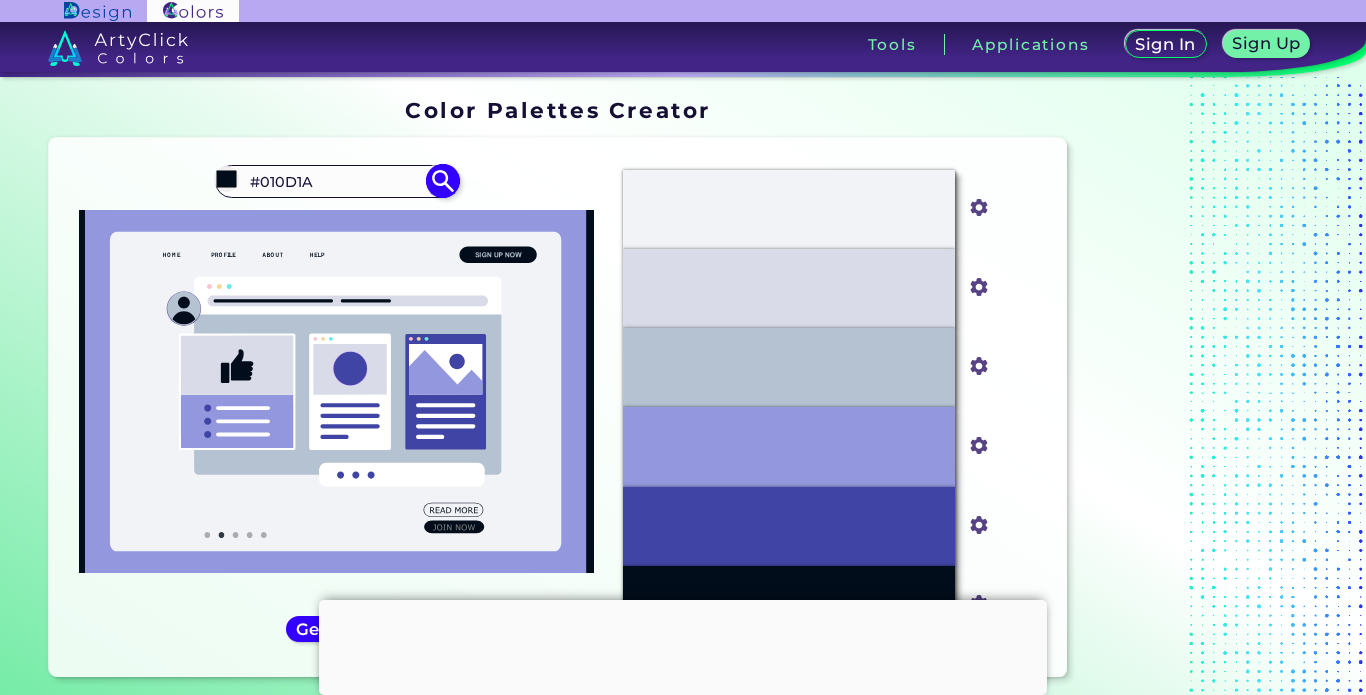 click at bounding box center [442, 181] 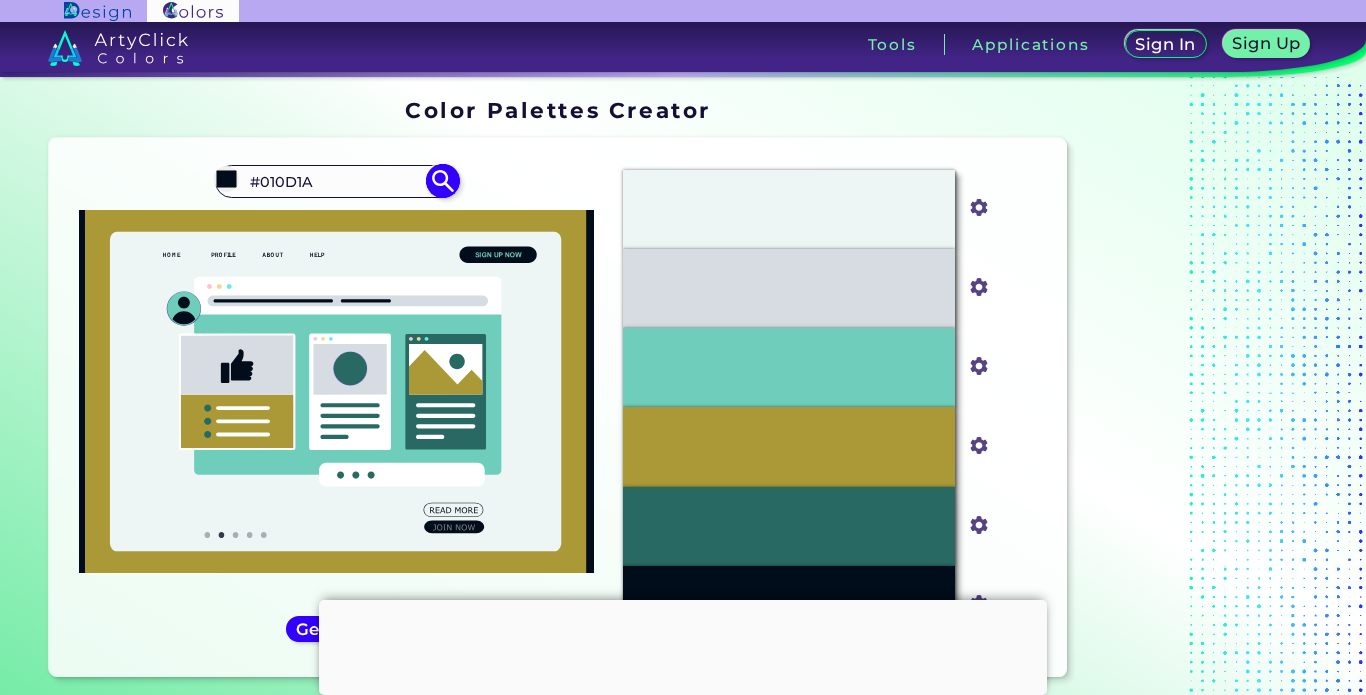 click at bounding box center (442, 181) 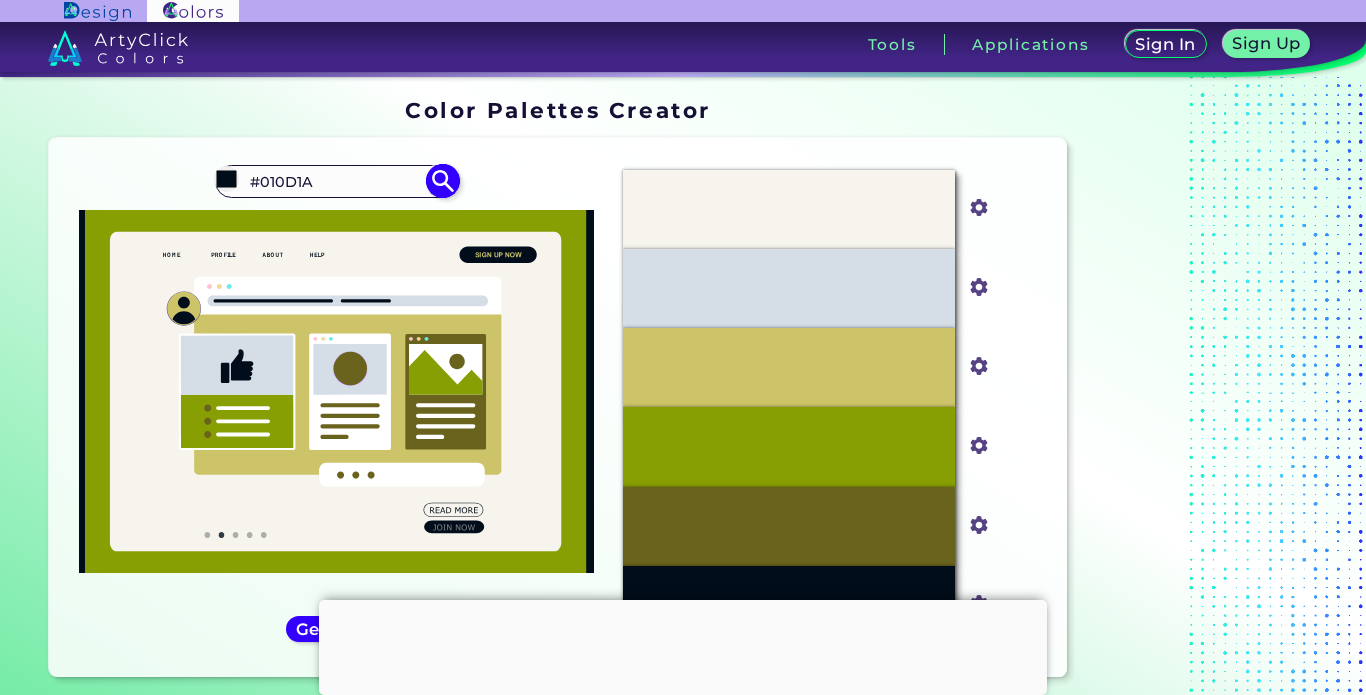 click at bounding box center [442, 181] 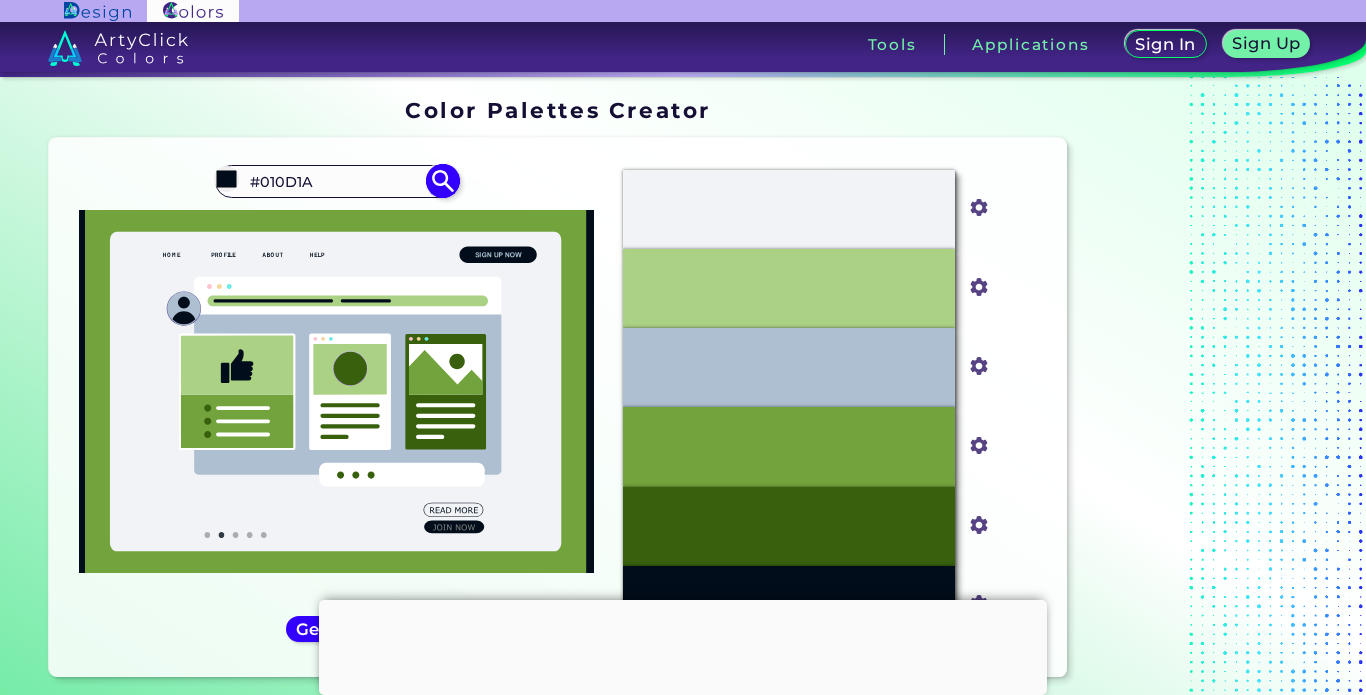 click at bounding box center [442, 181] 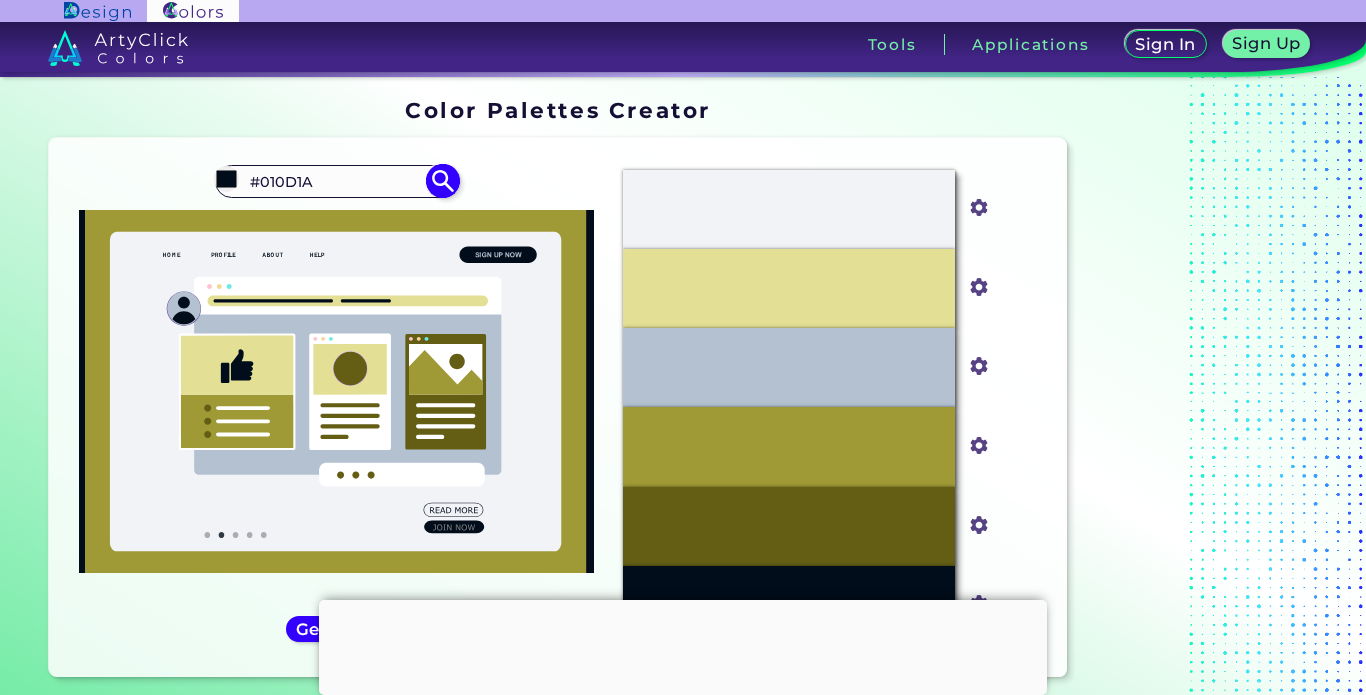 click on "#010D1A" at bounding box center [336, 181] 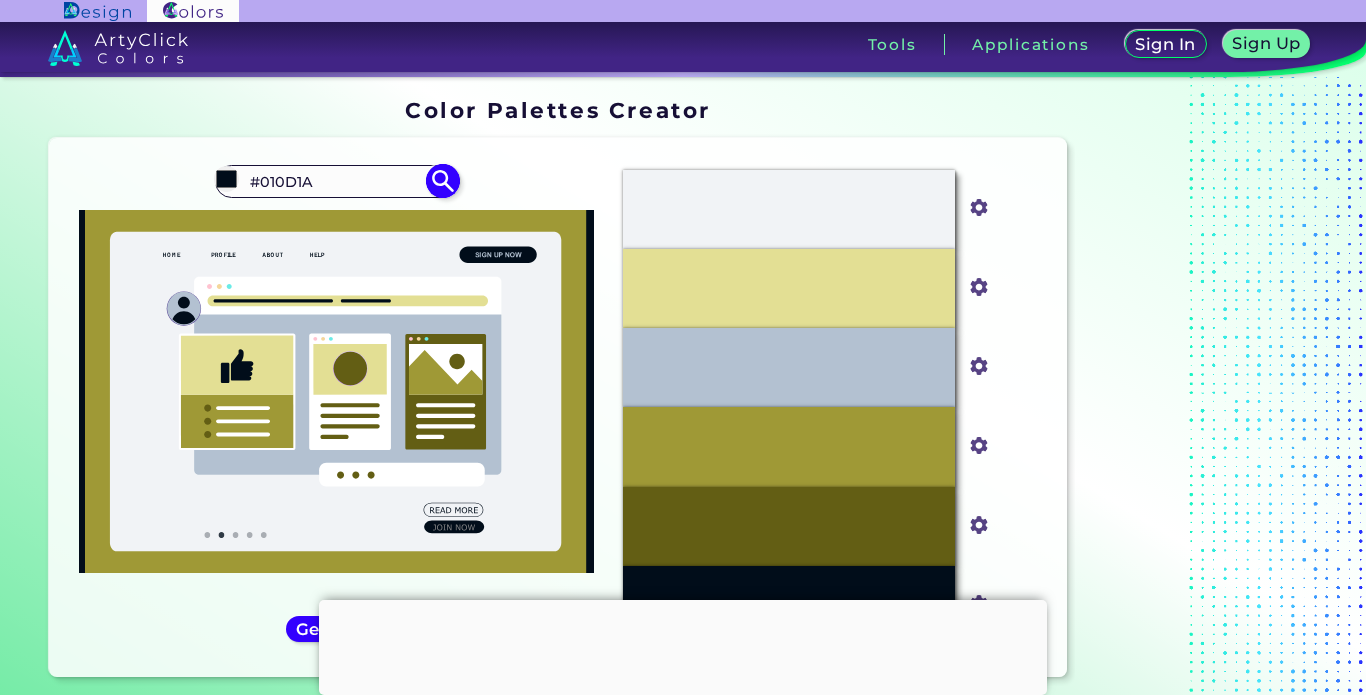 click on "#010D1A" at bounding box center (336, 181) 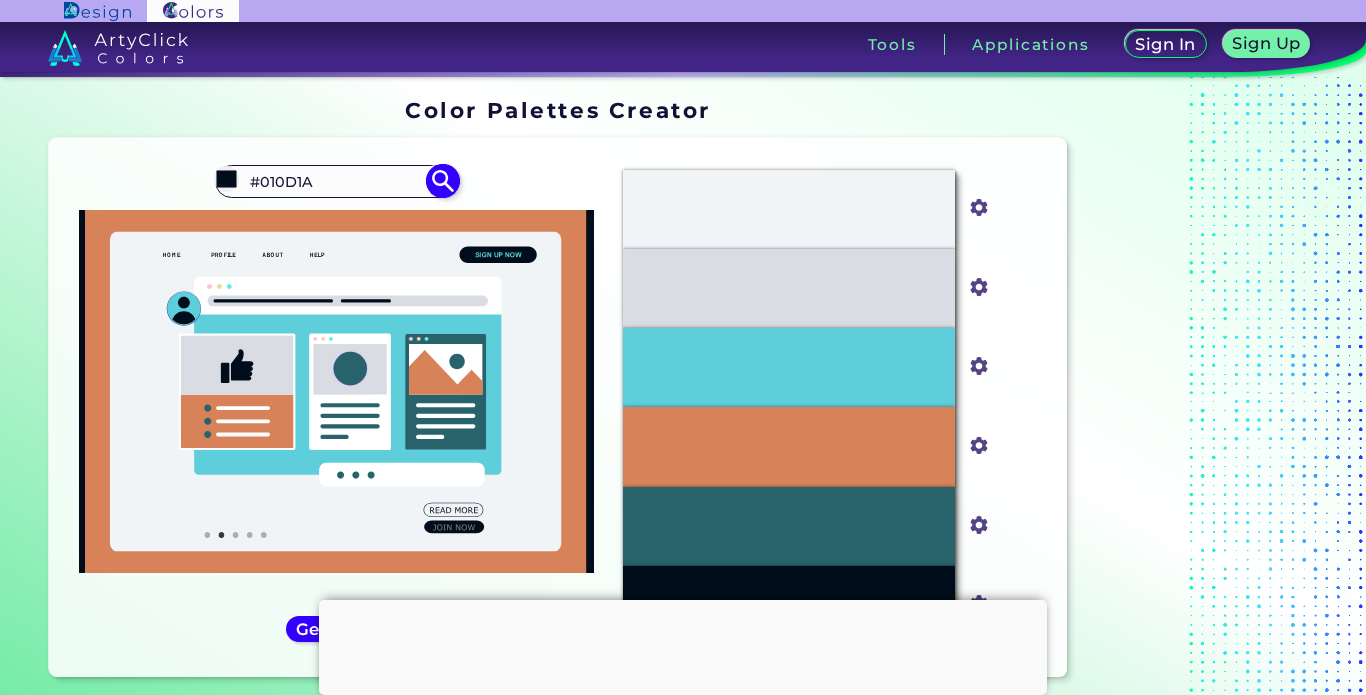 click at bounding box center [442, 181] 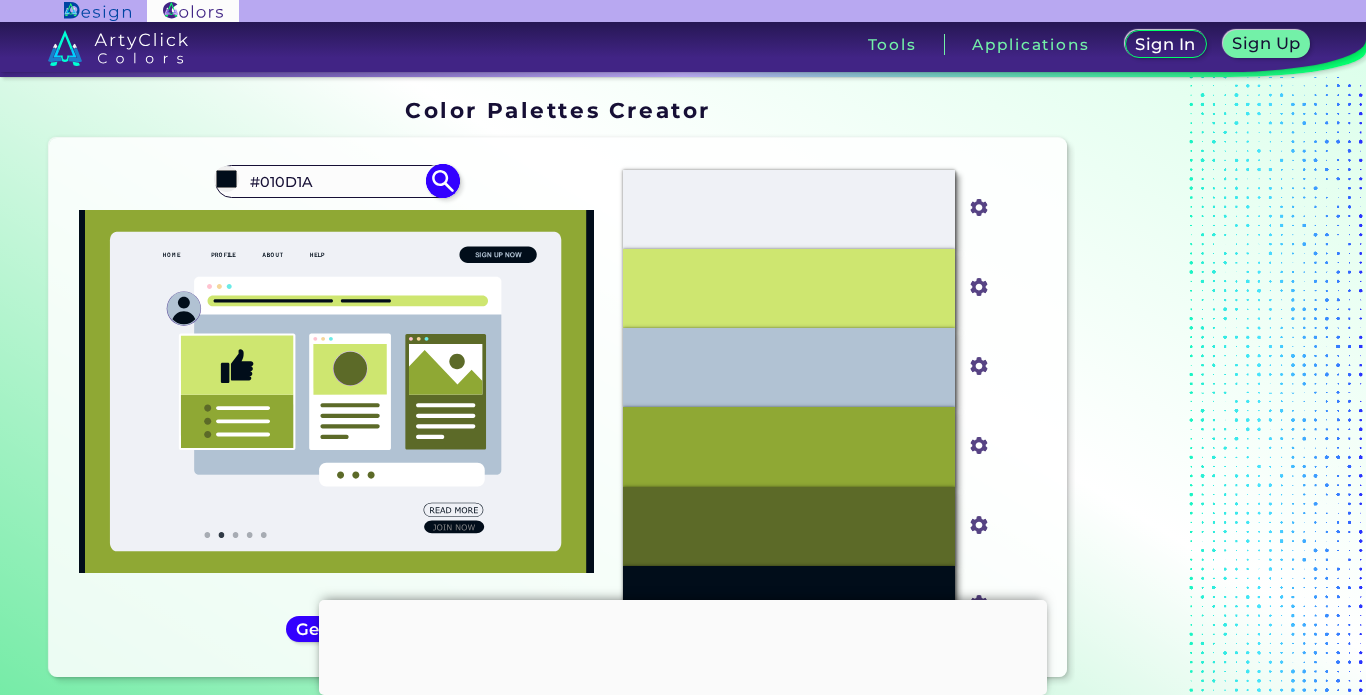 click at bounding box center (442, 181) 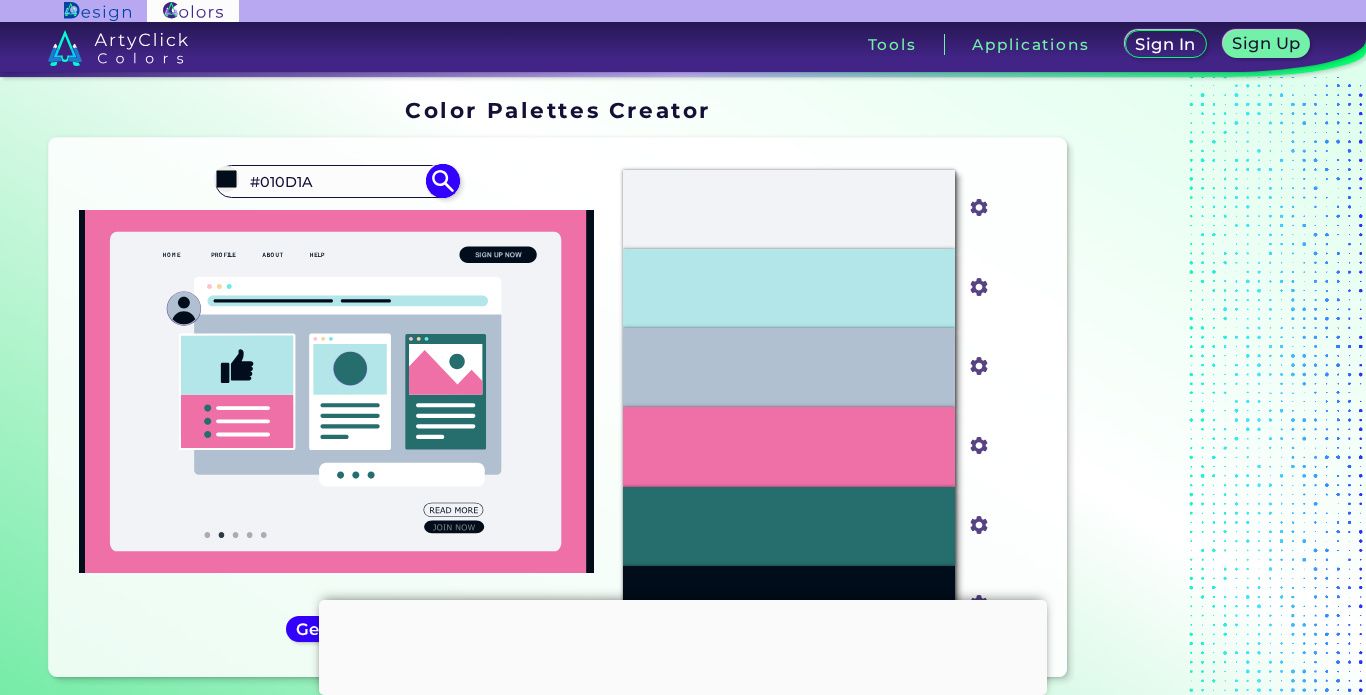 click at bounding box center (442, 181) 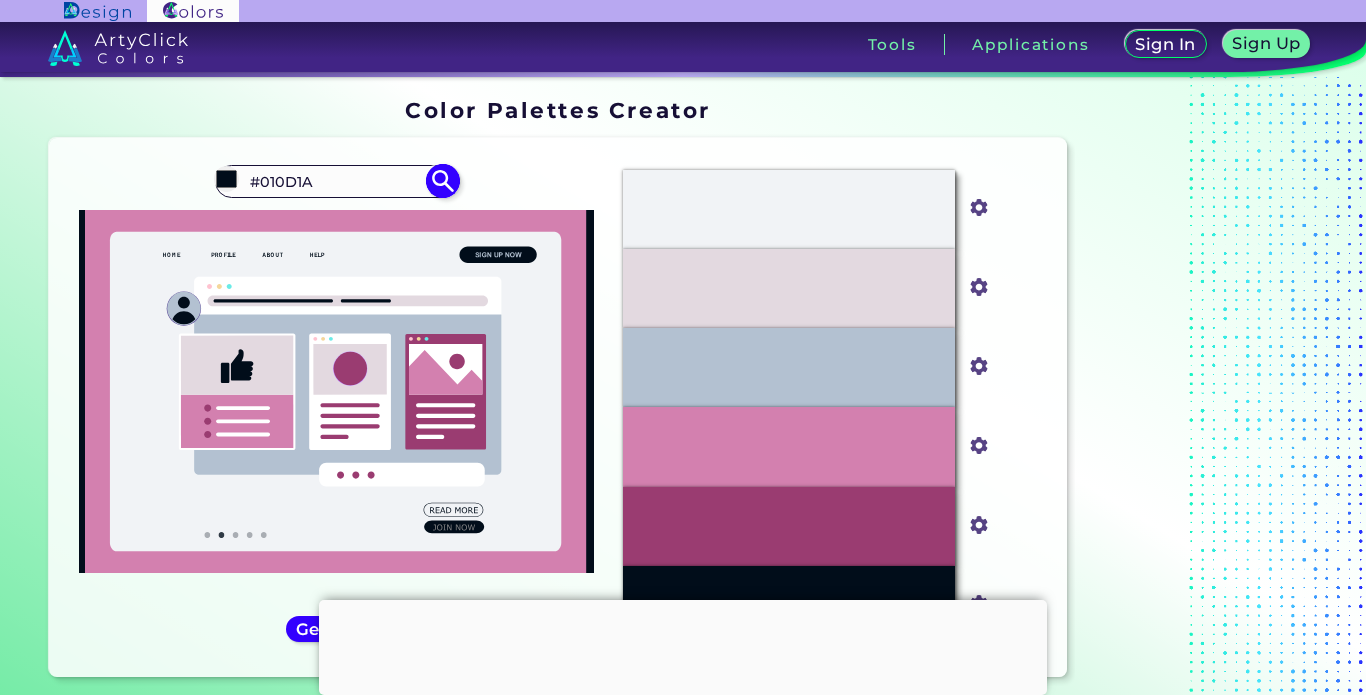 click at bounding box center [442, 181] 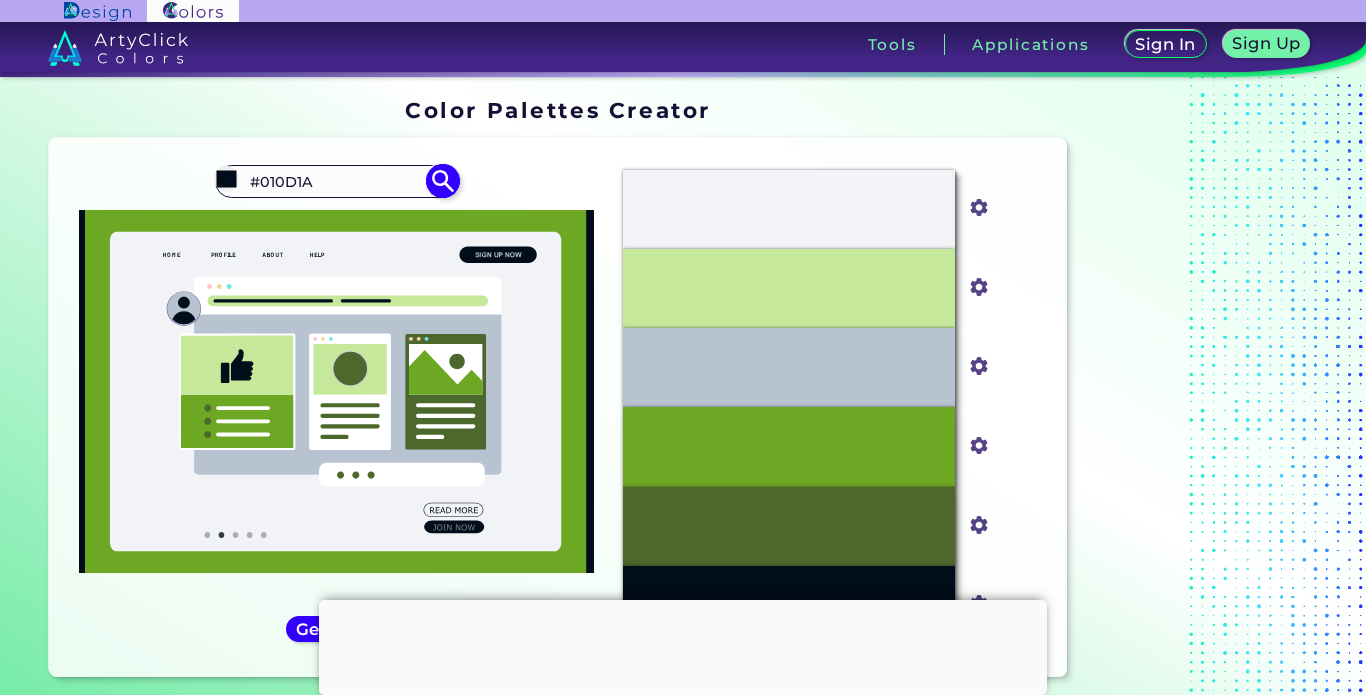 click at bounding box center (442, 181) 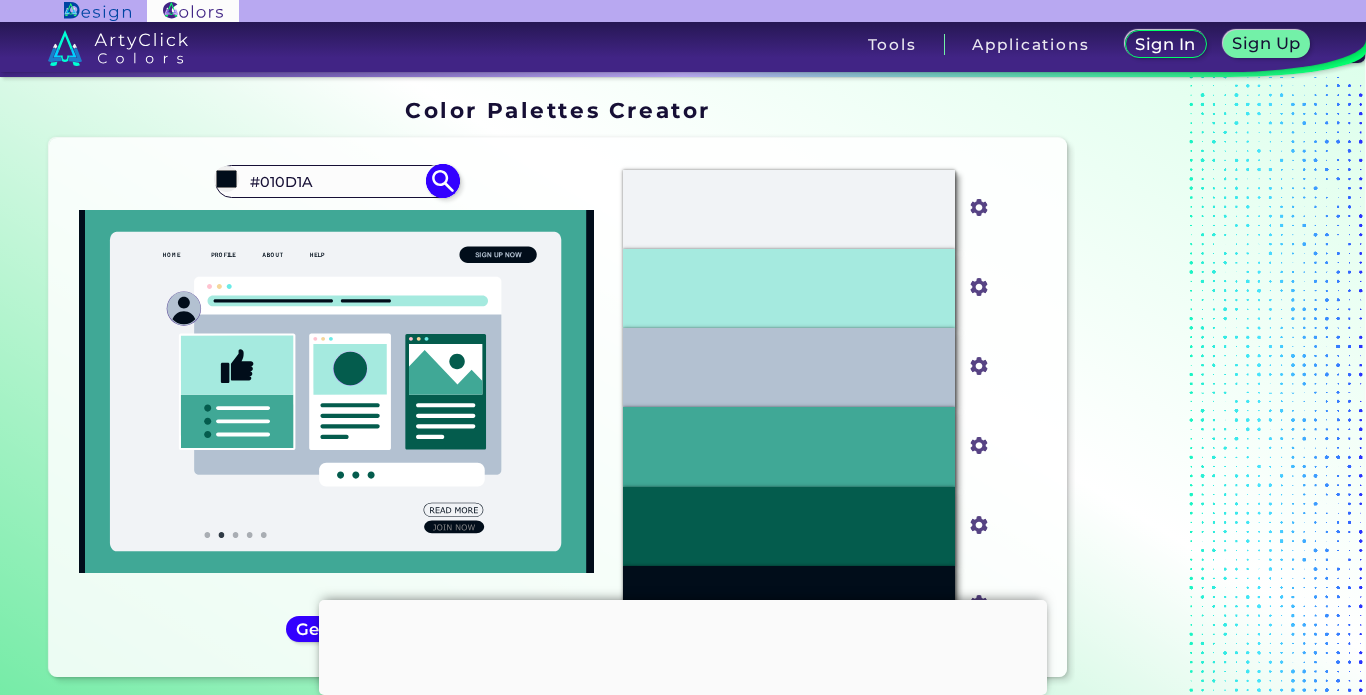 click at bounding box center [442, 181] 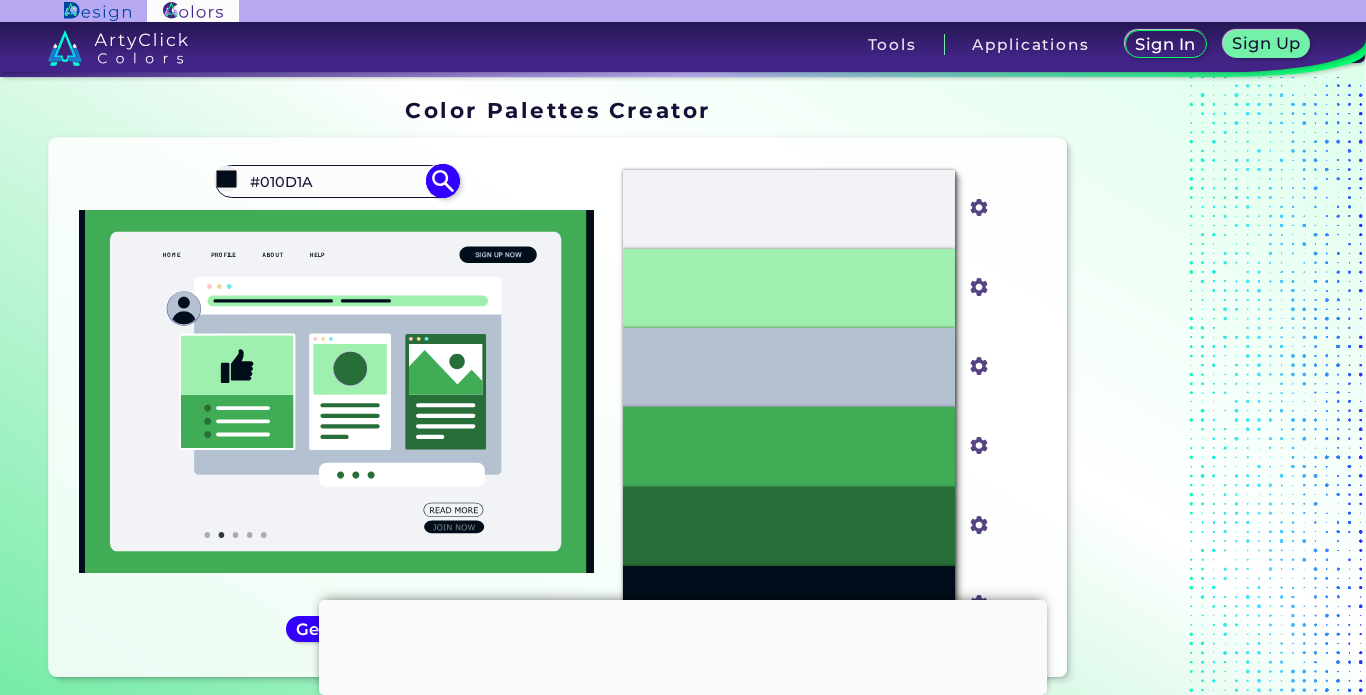 click on "#010D1A" at bounding box center [336, 181] 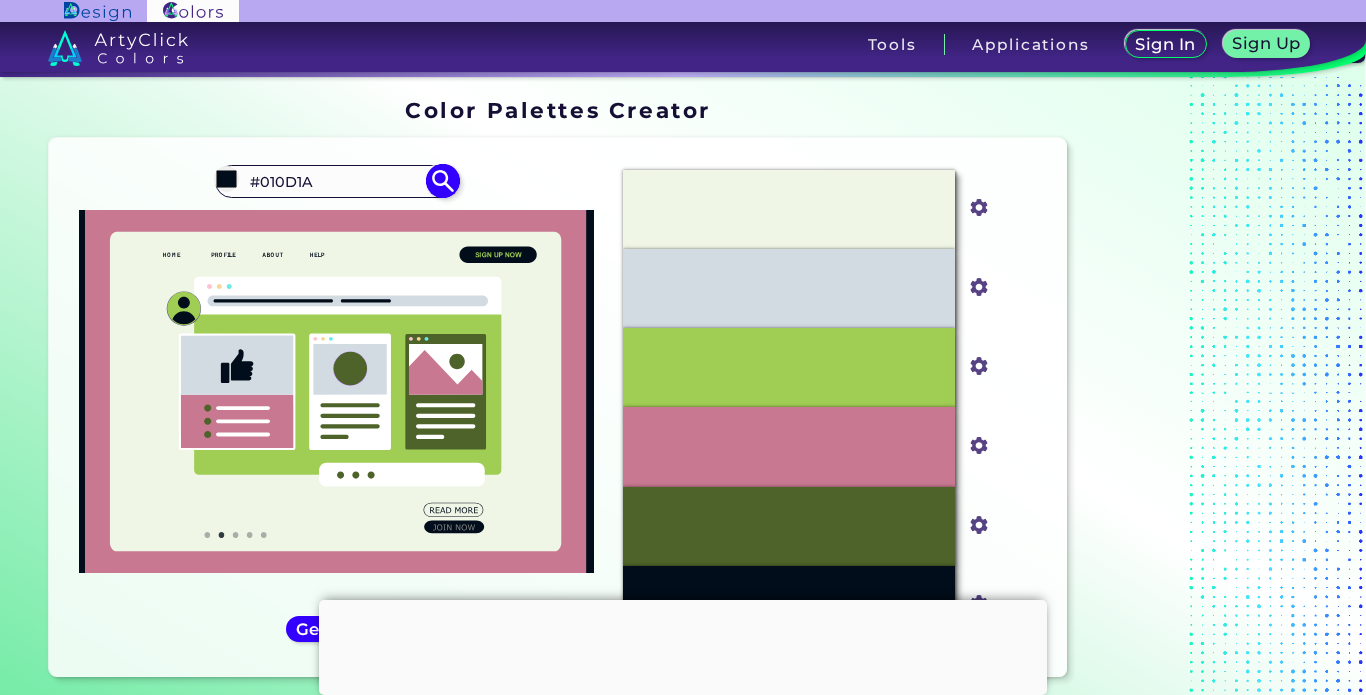 click at bounding box center [442, 181] 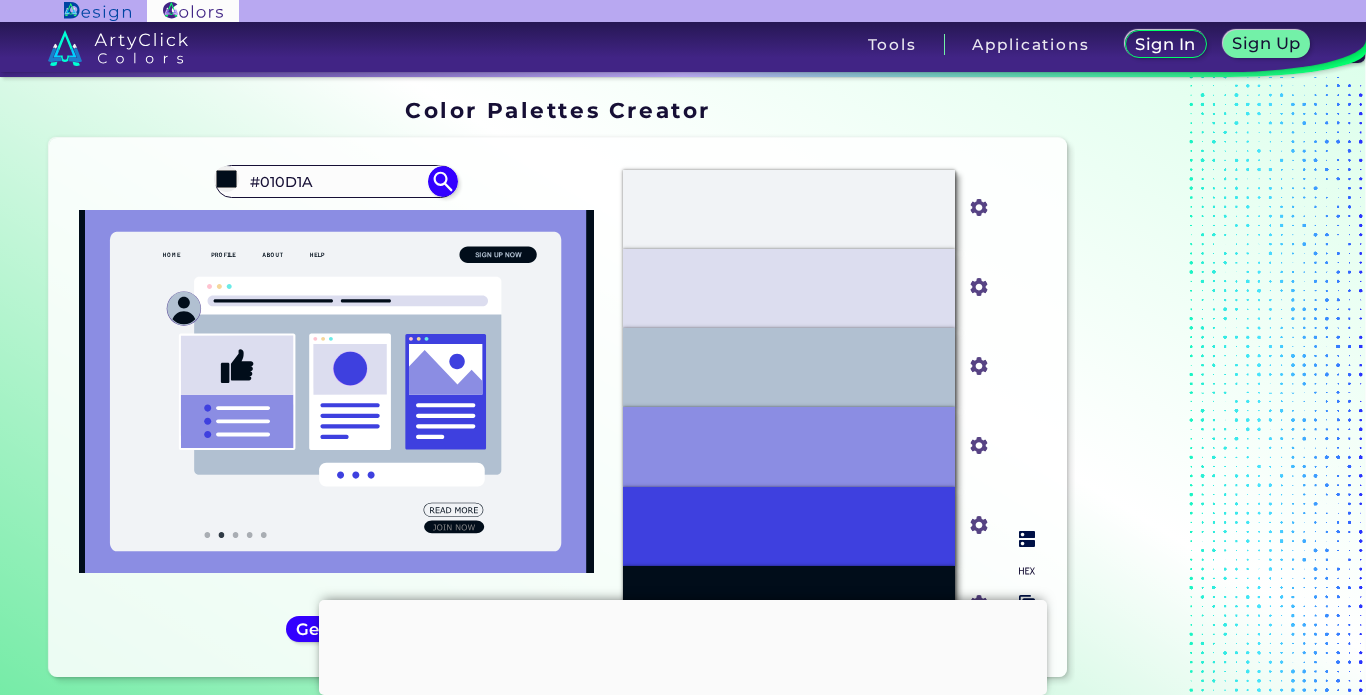 click on "#8b8de3" at bounding box center (975, 205) 